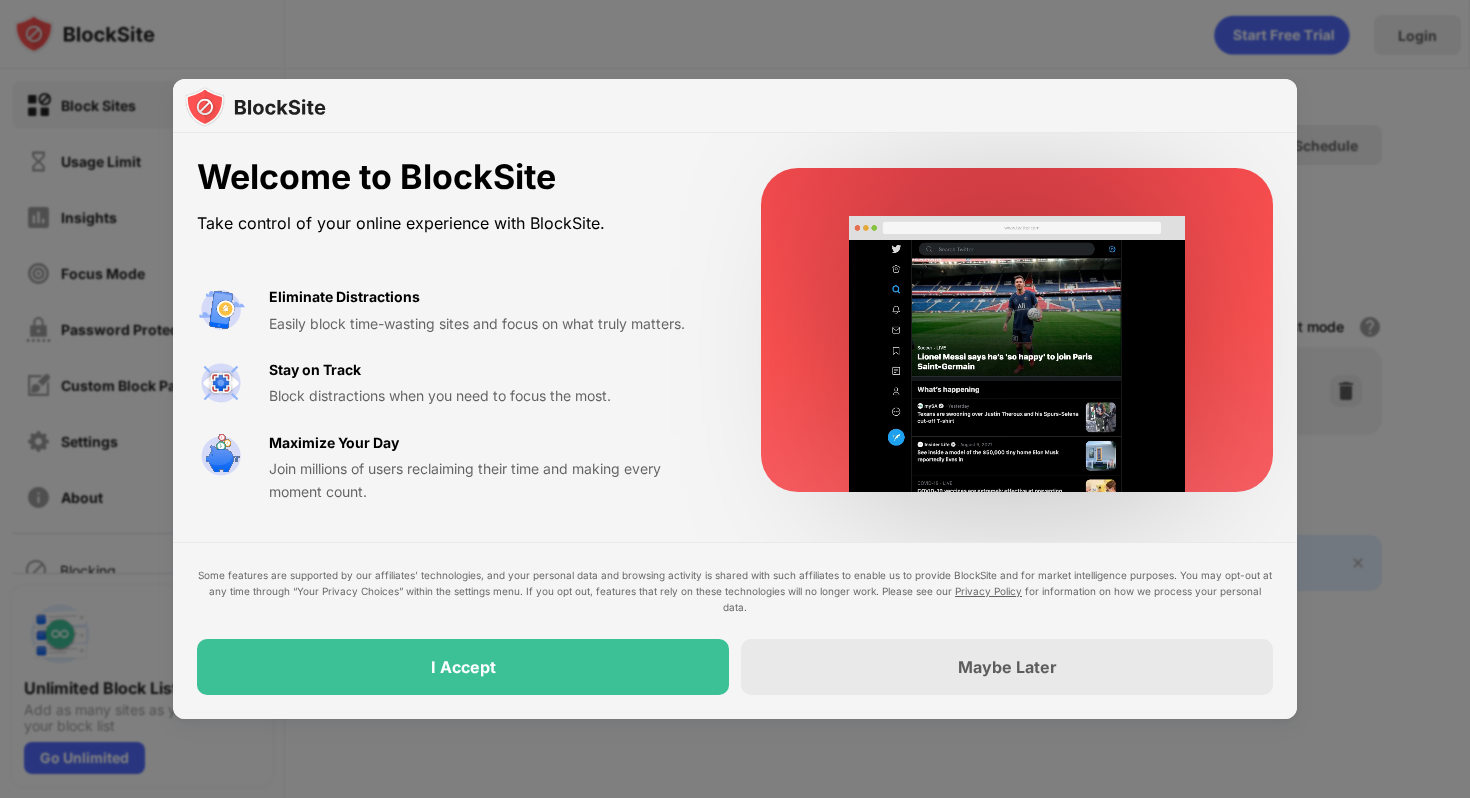 scroll, scrollTop: 0, scrollLeft: 0, axis: both 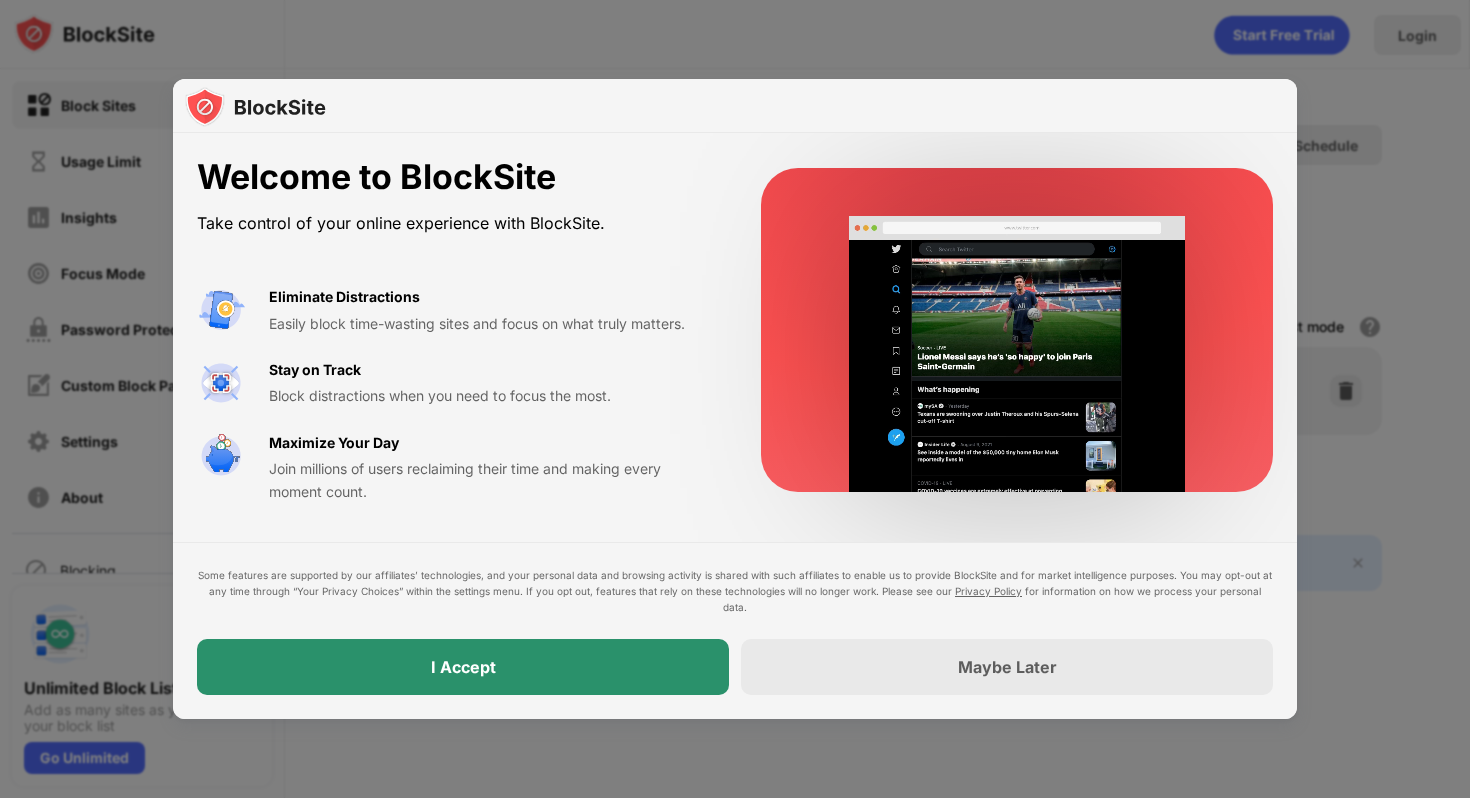 click on "I Accept" at bounding box center [463, 667] 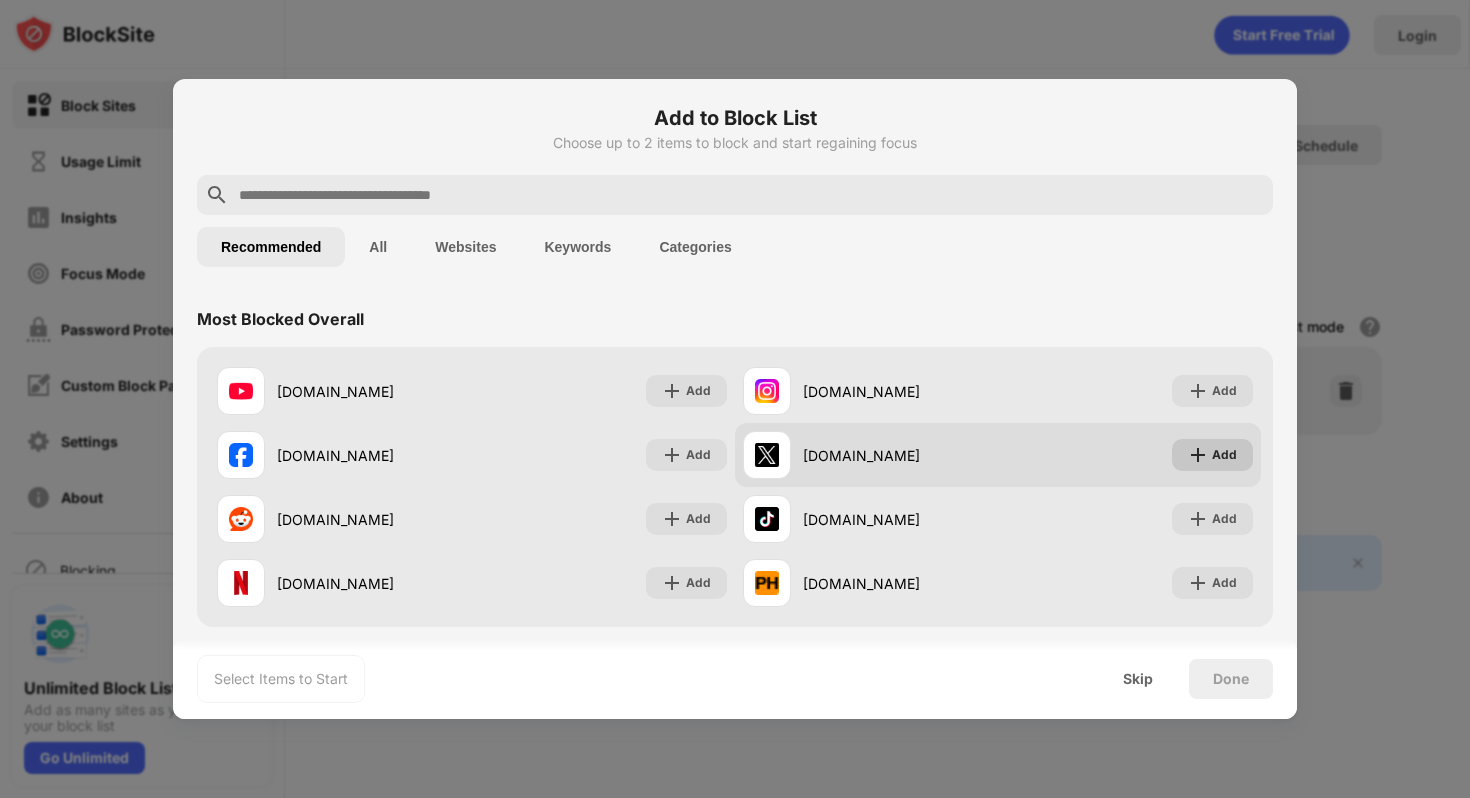 click at bounding box center (1198, 455) 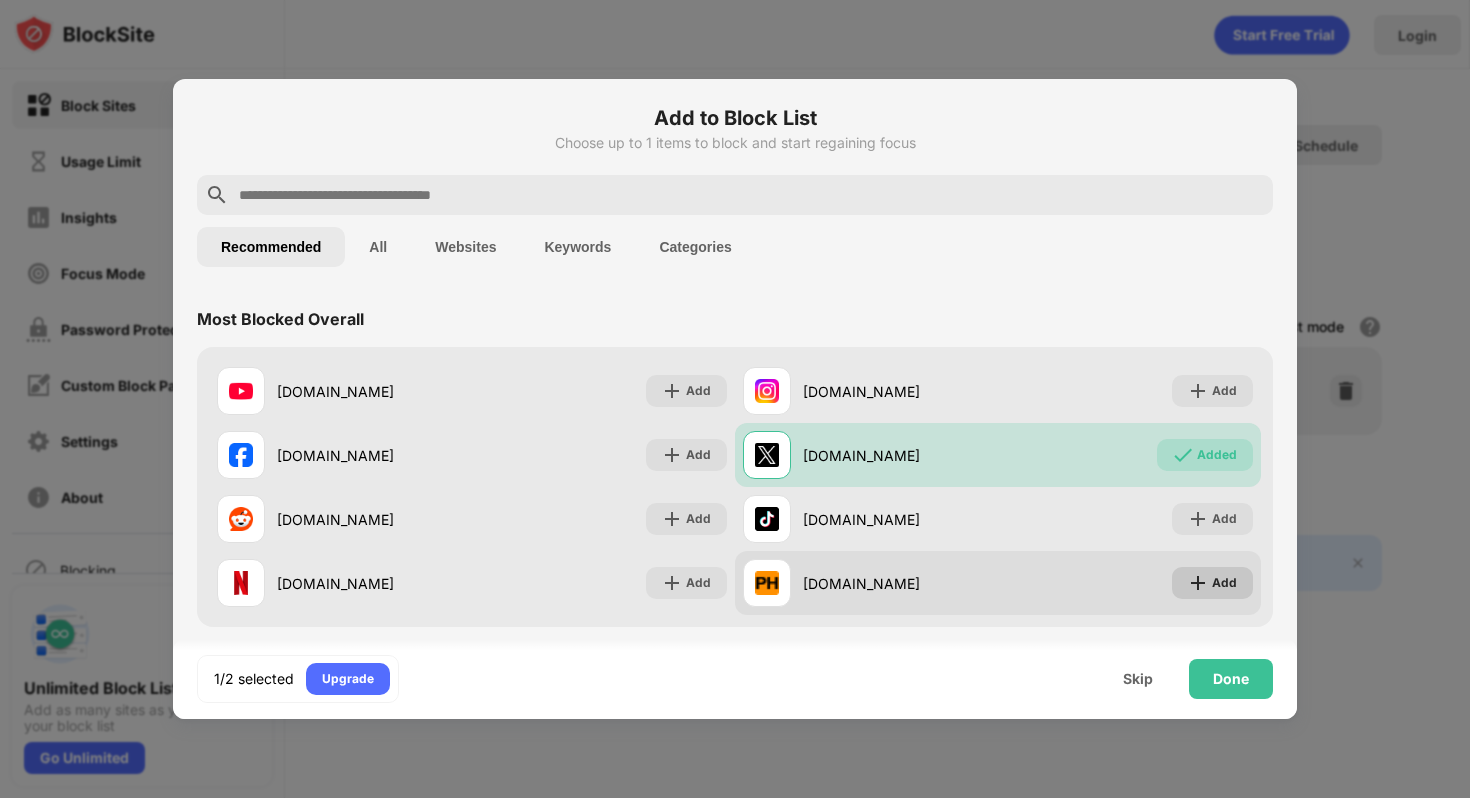 click on "Add" at bounding box center [1224, 583] 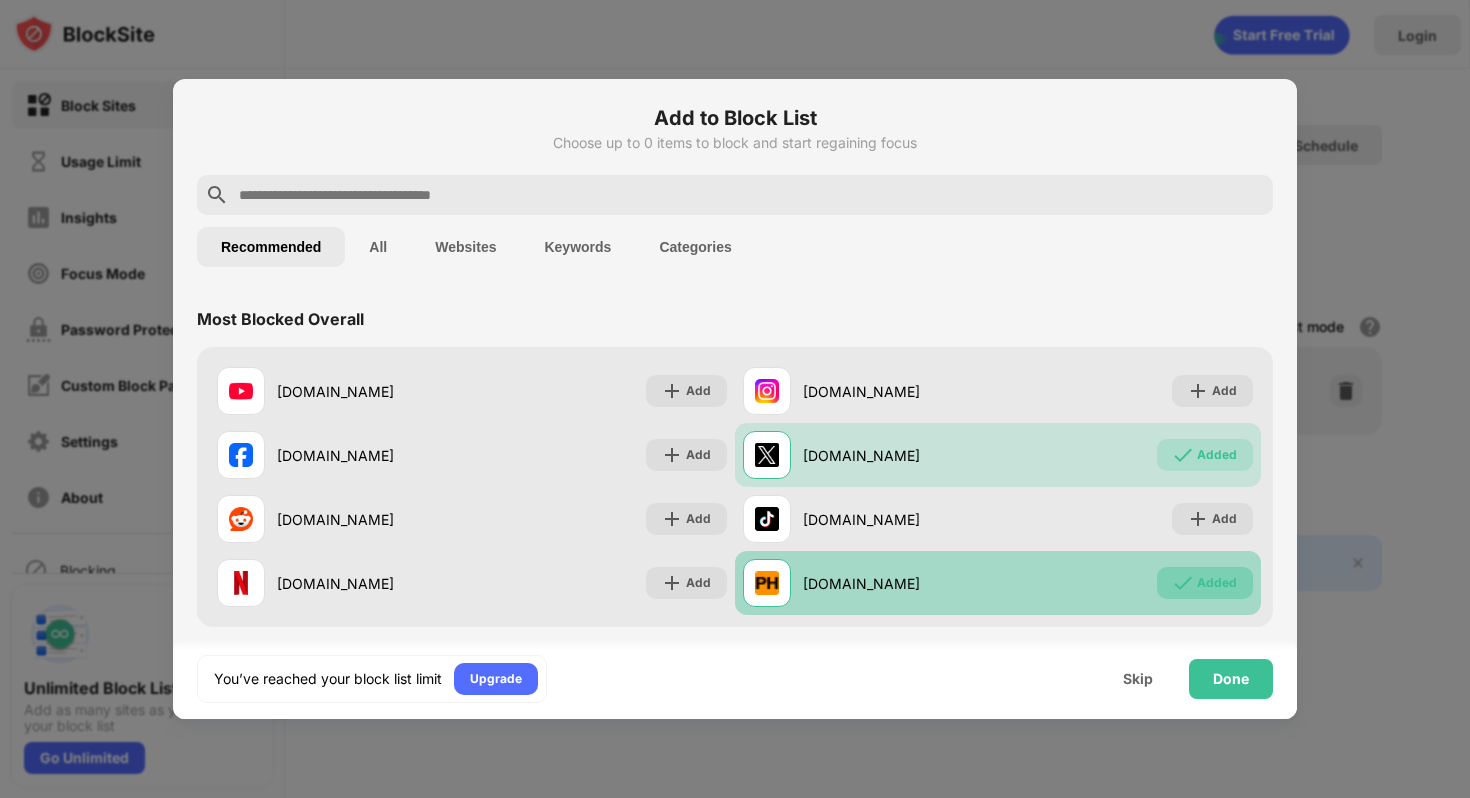 click on "Added" at bounding box center (1217, 583) 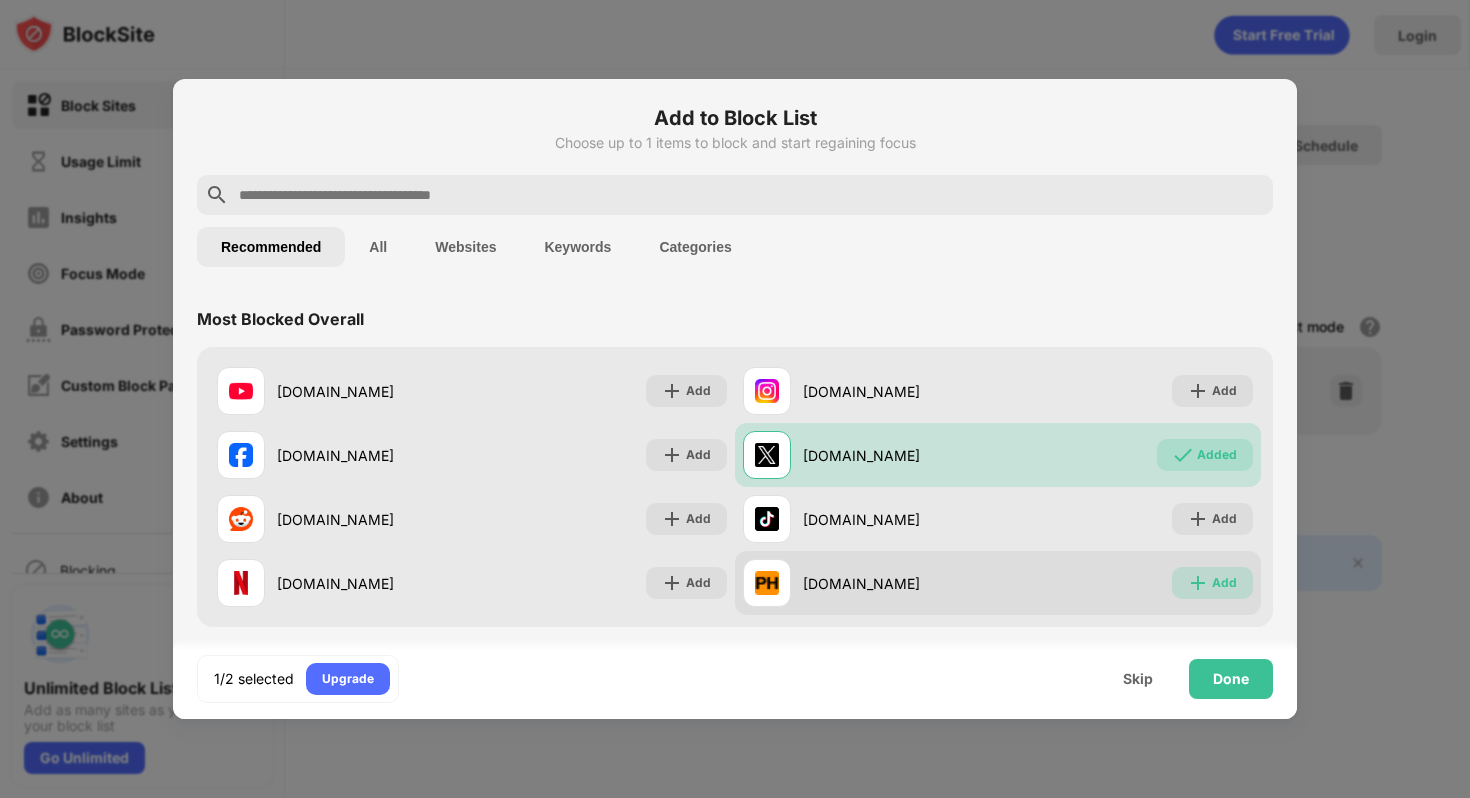 click on "Add" at bounding box center (1212, 583) 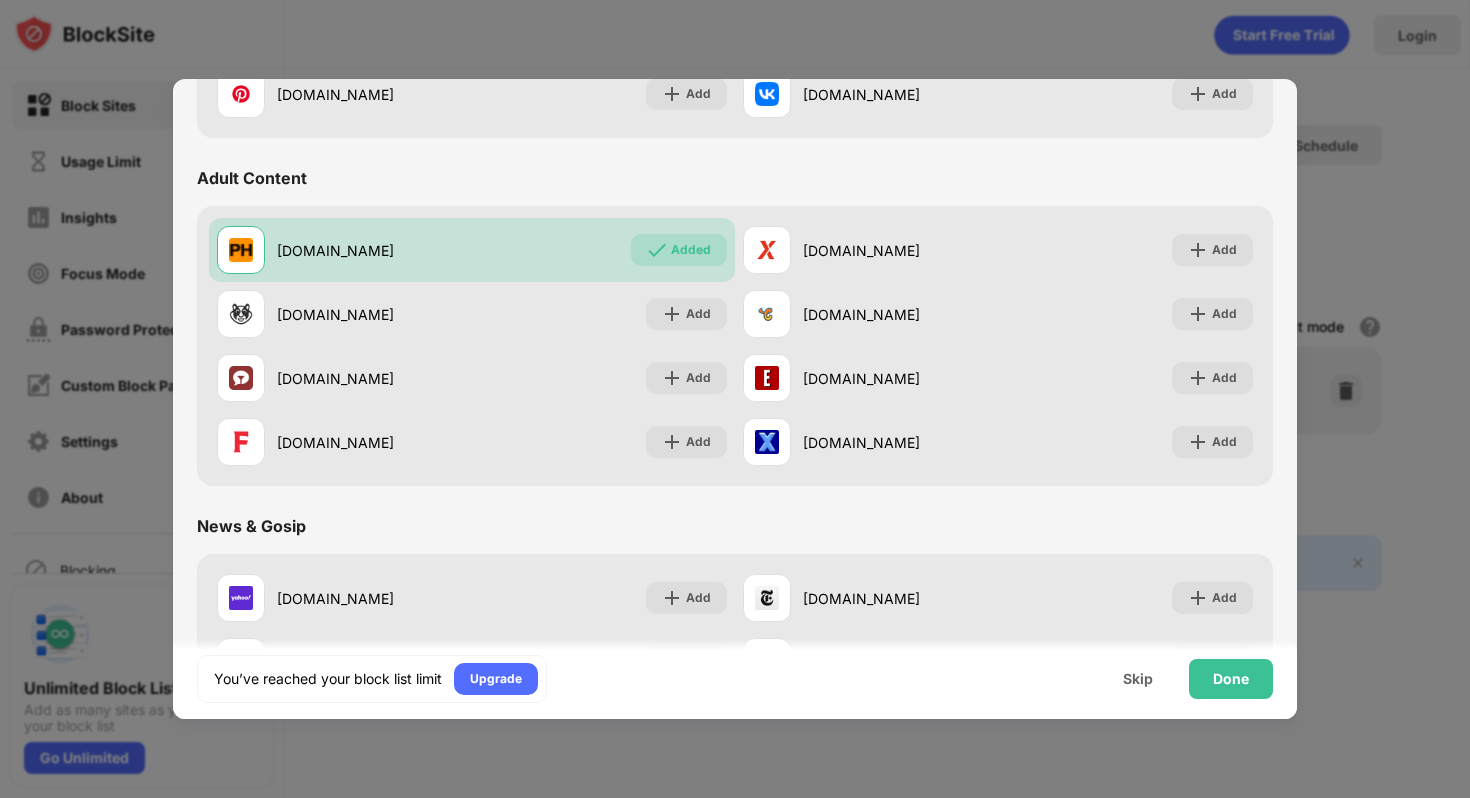 scroll, scrollTop: 839, scrollLeft: 0, axis: vertical 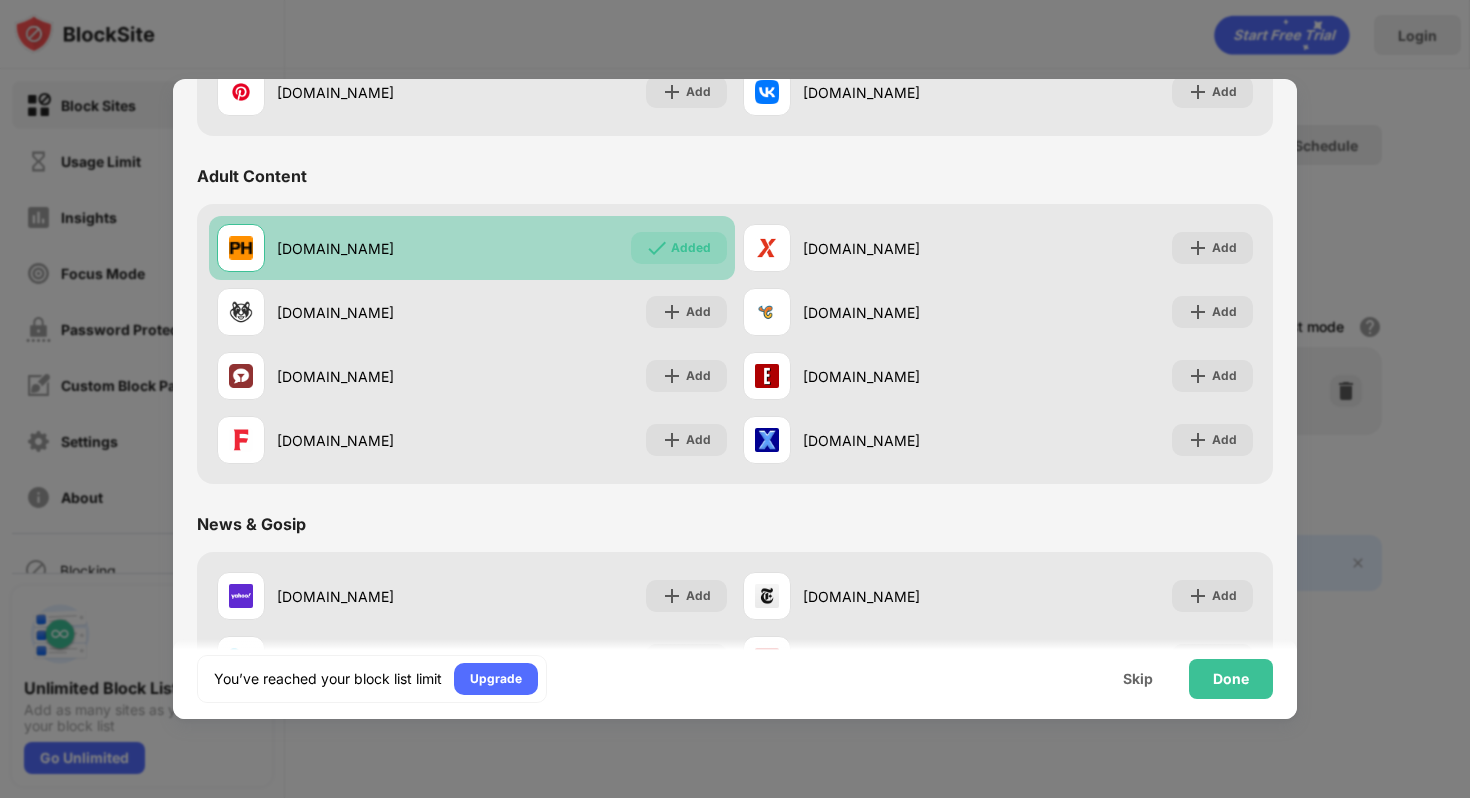 click on "Added" at bounding box center (691, 248) 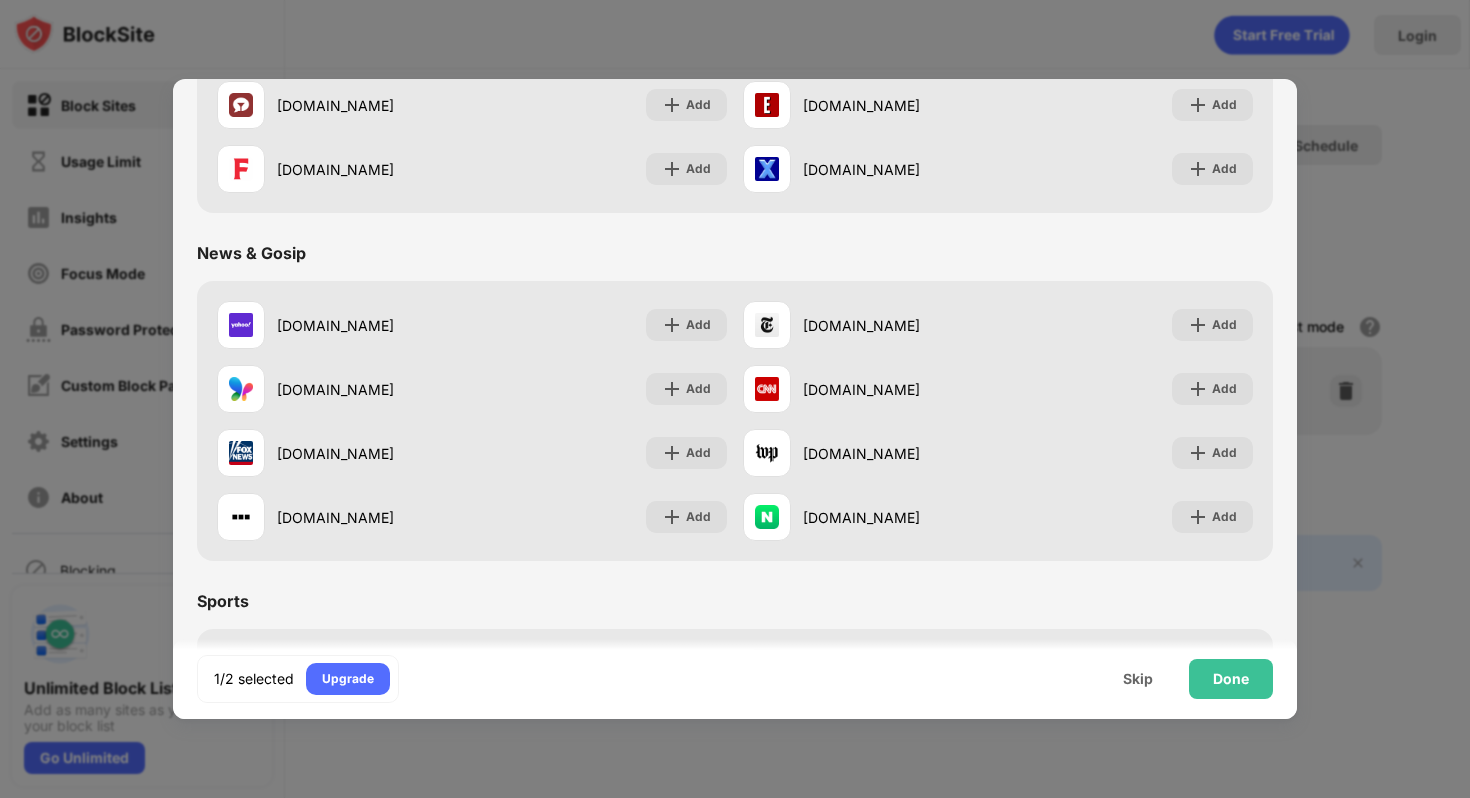 scroll, scrollTop: 0, scrollLeft: 0, axis: both 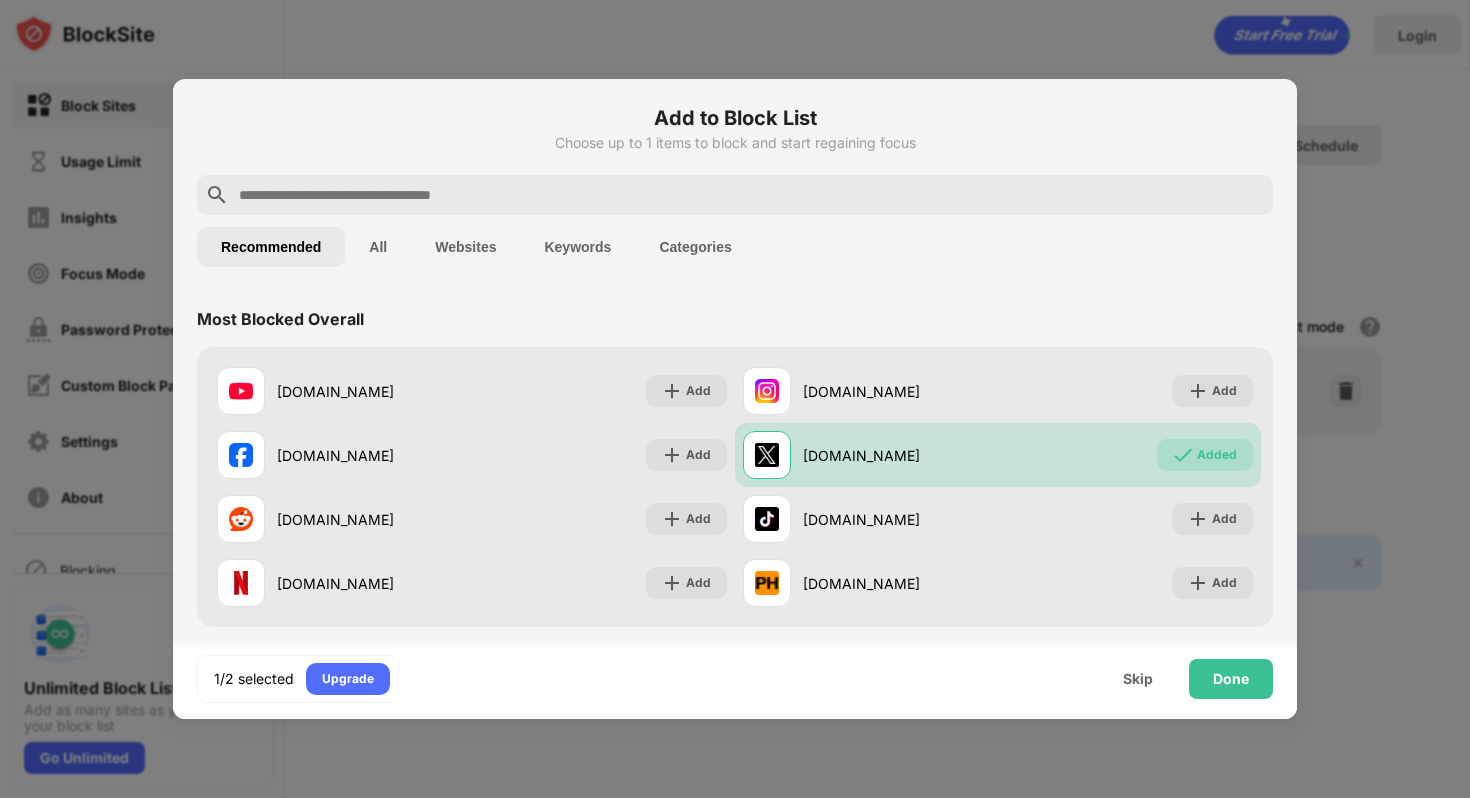 click on "All" at bounding box center (378, 247) 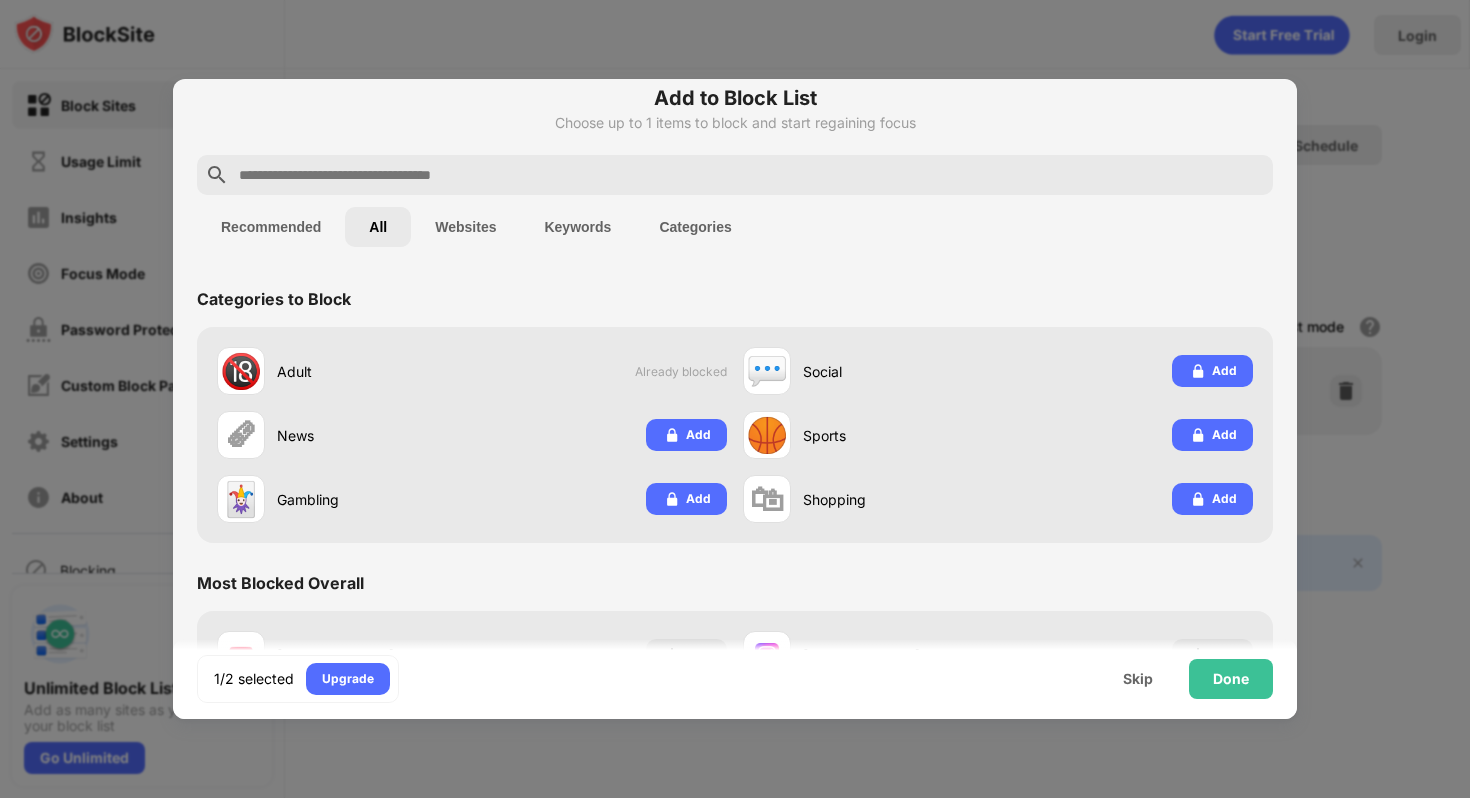 scroll, scrollTop: 0, scrollLeft: 0, axis: both 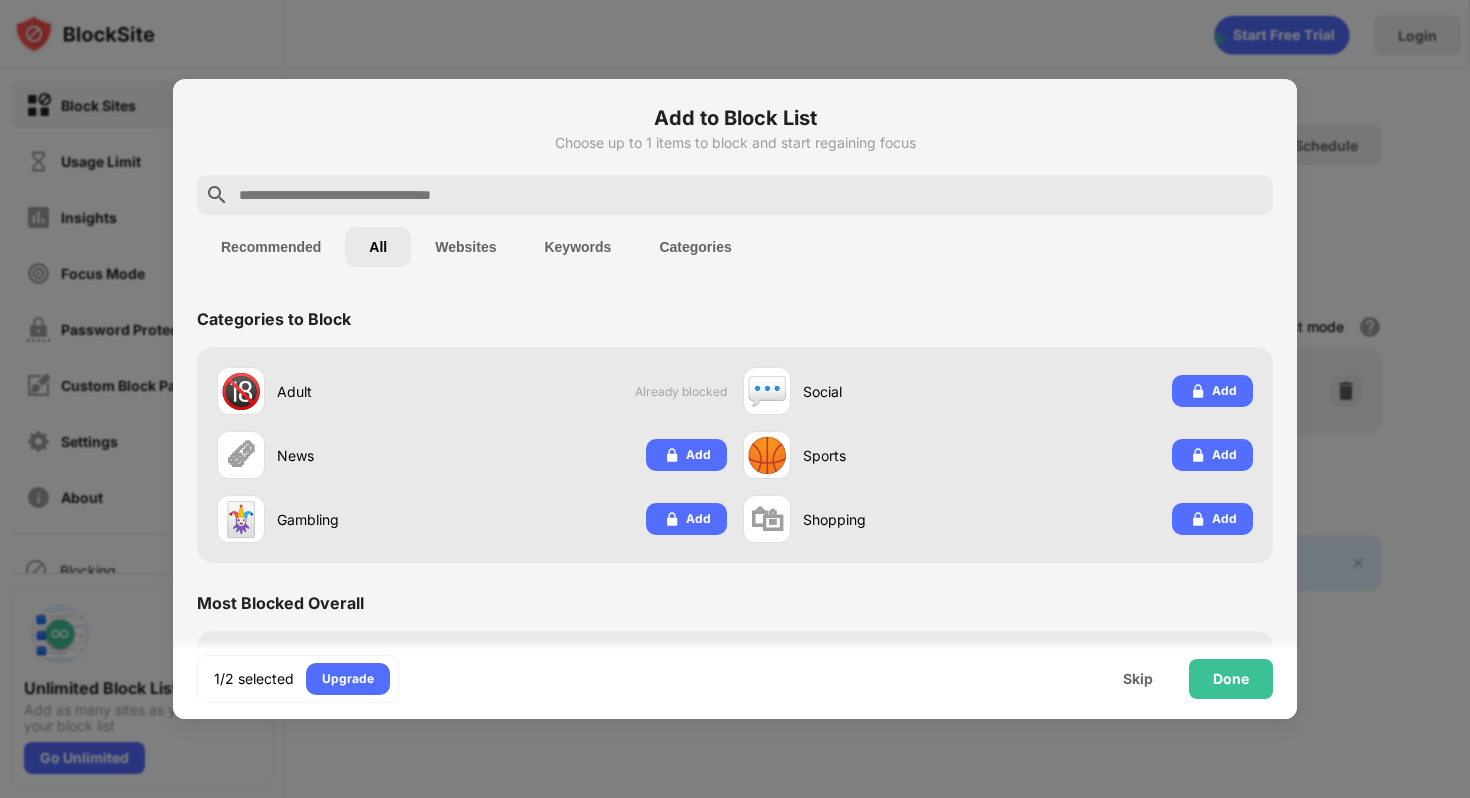 click on "Websites" at bounding box center (465, 247) 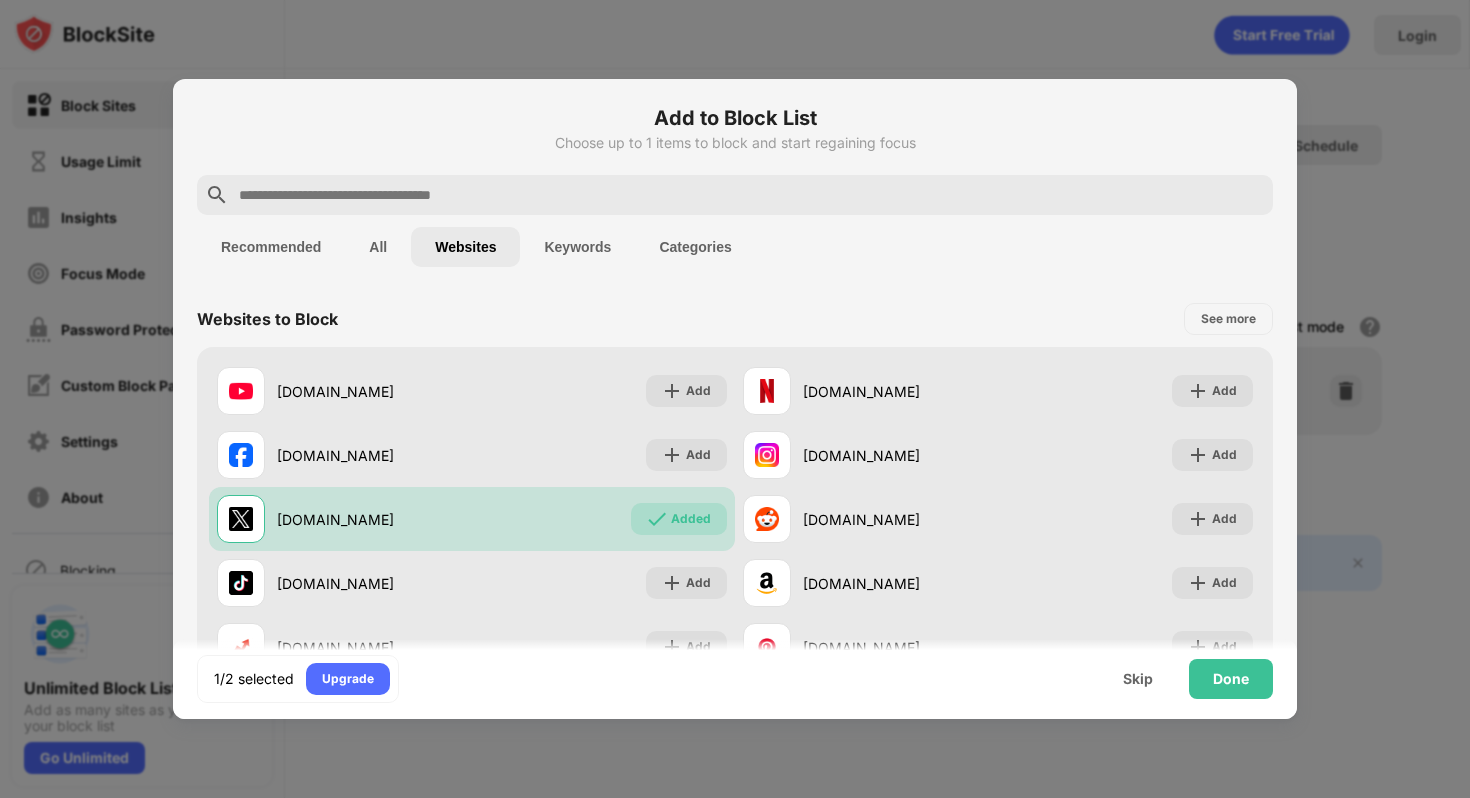 click on "Keywords" at bounding box center [577, 247] 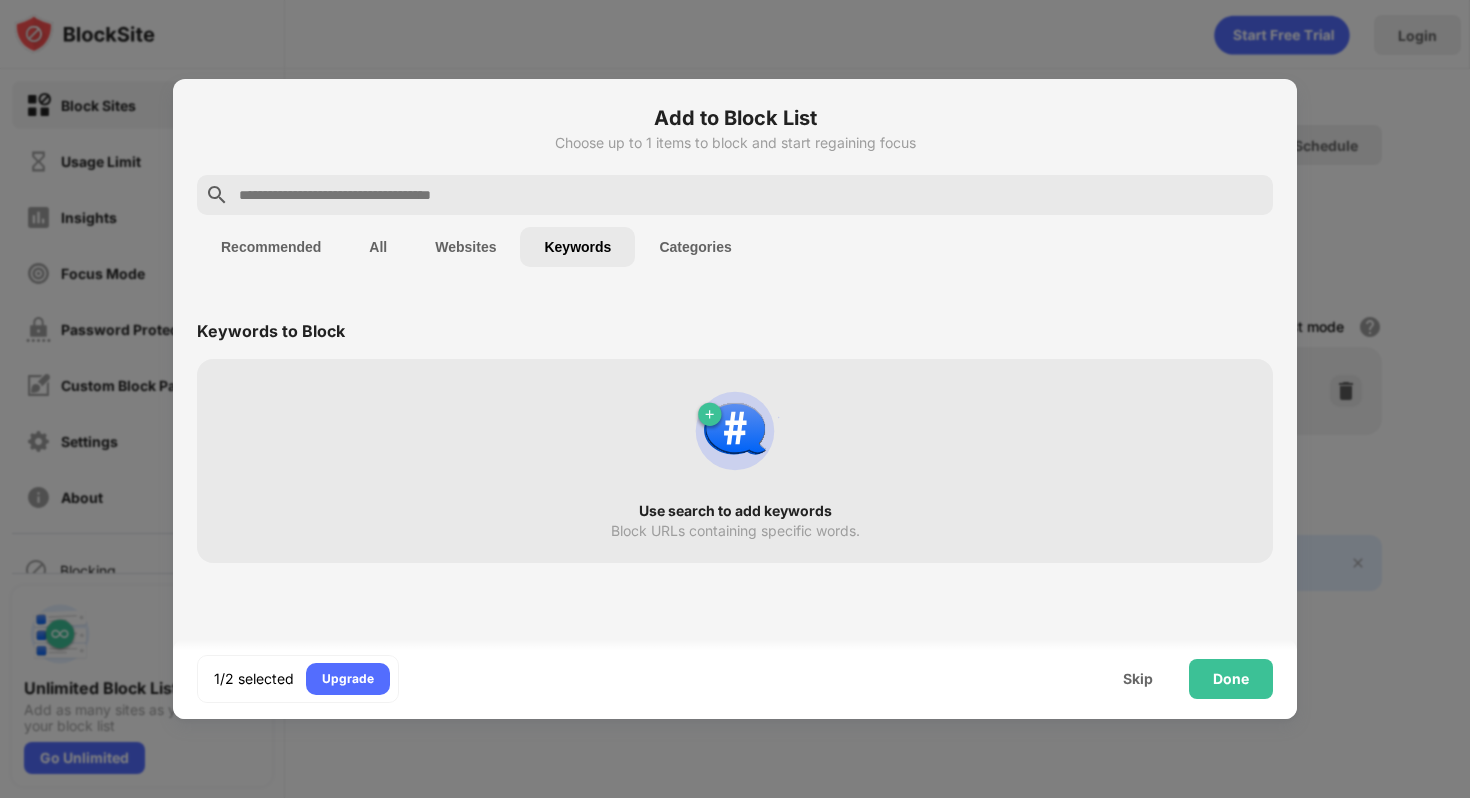 click on "Categories" at bounding box center [695, 247] 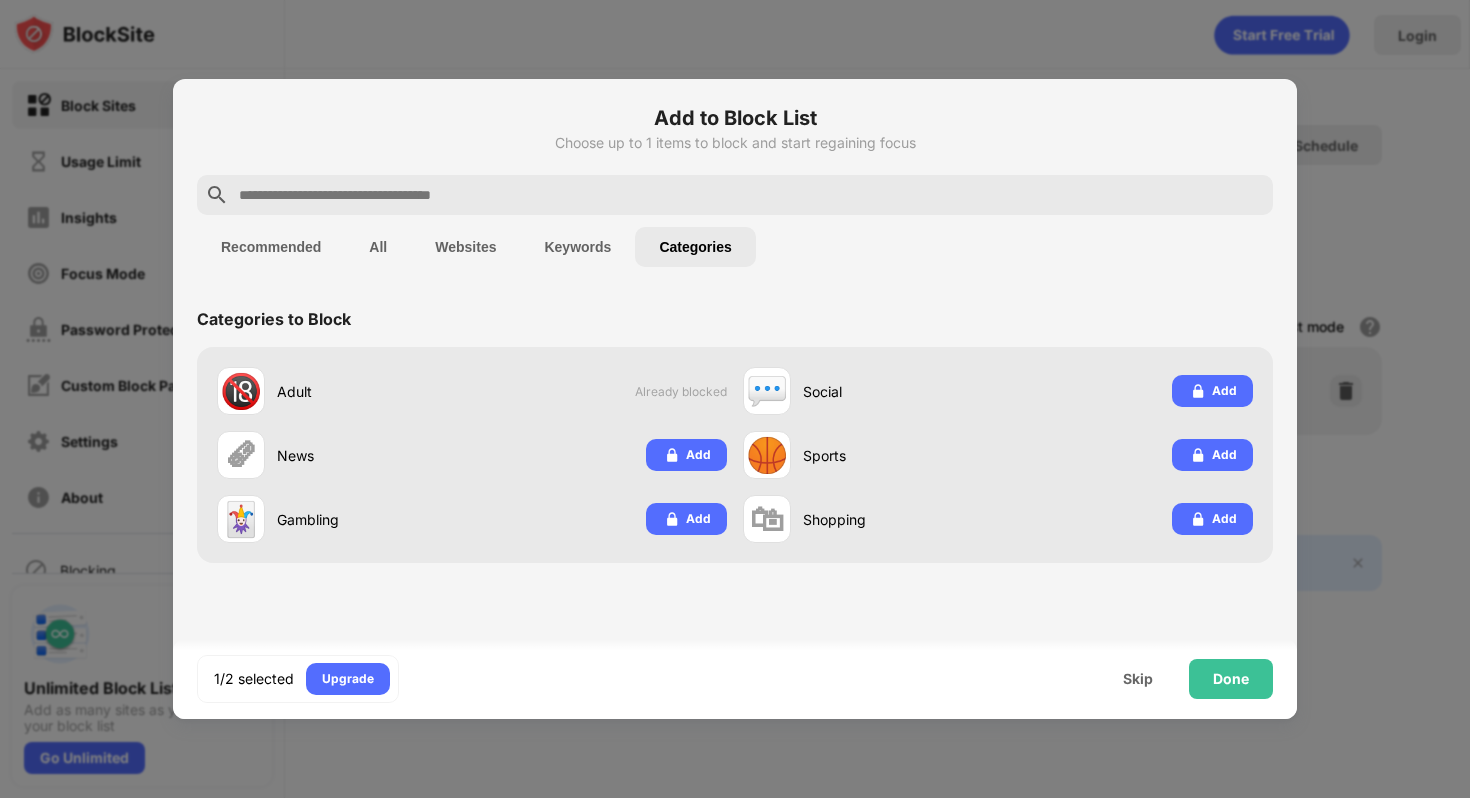 click on "Keywords" at bounding box center (577, 247) 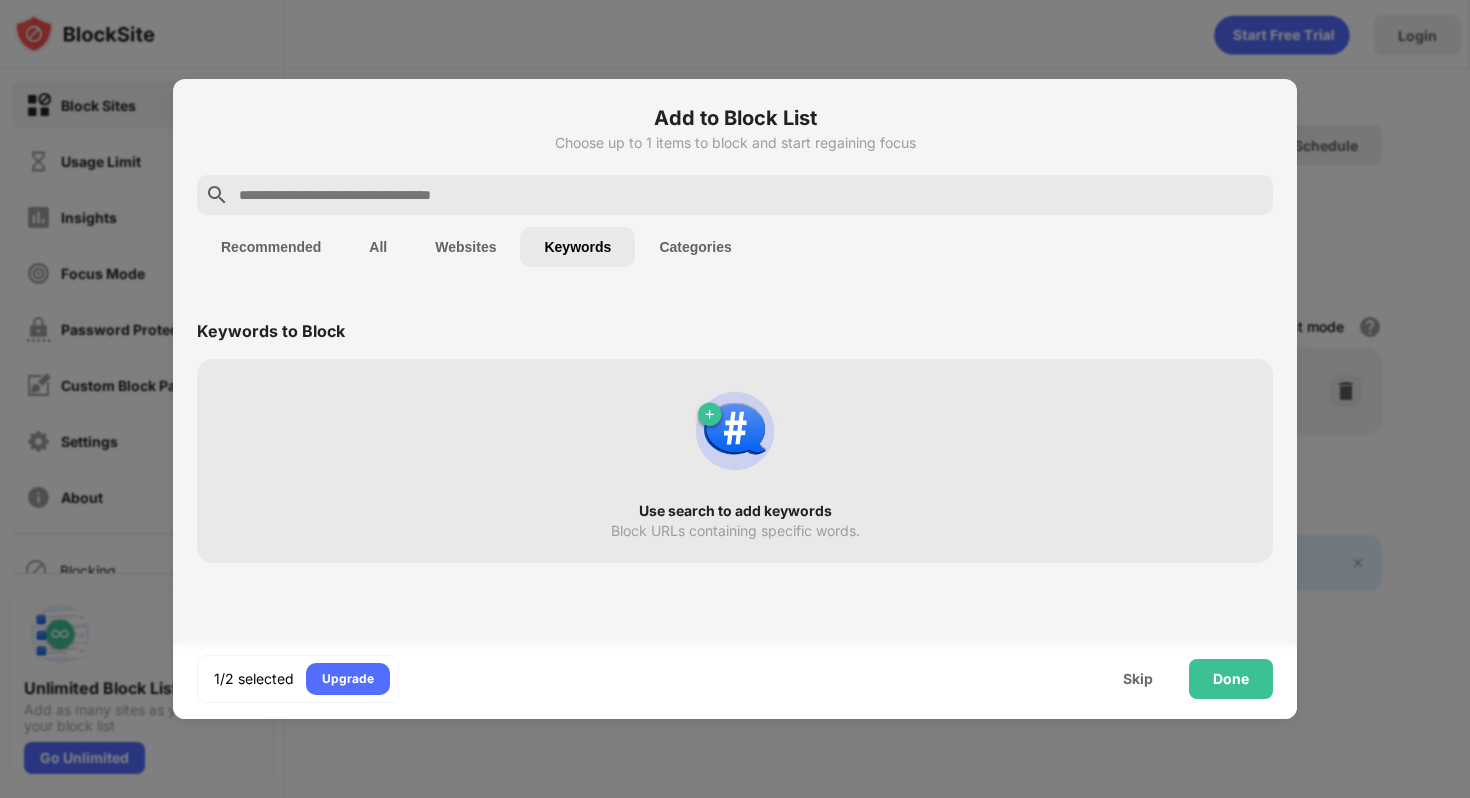 click on "Websites" at bounding box center (465, 247) 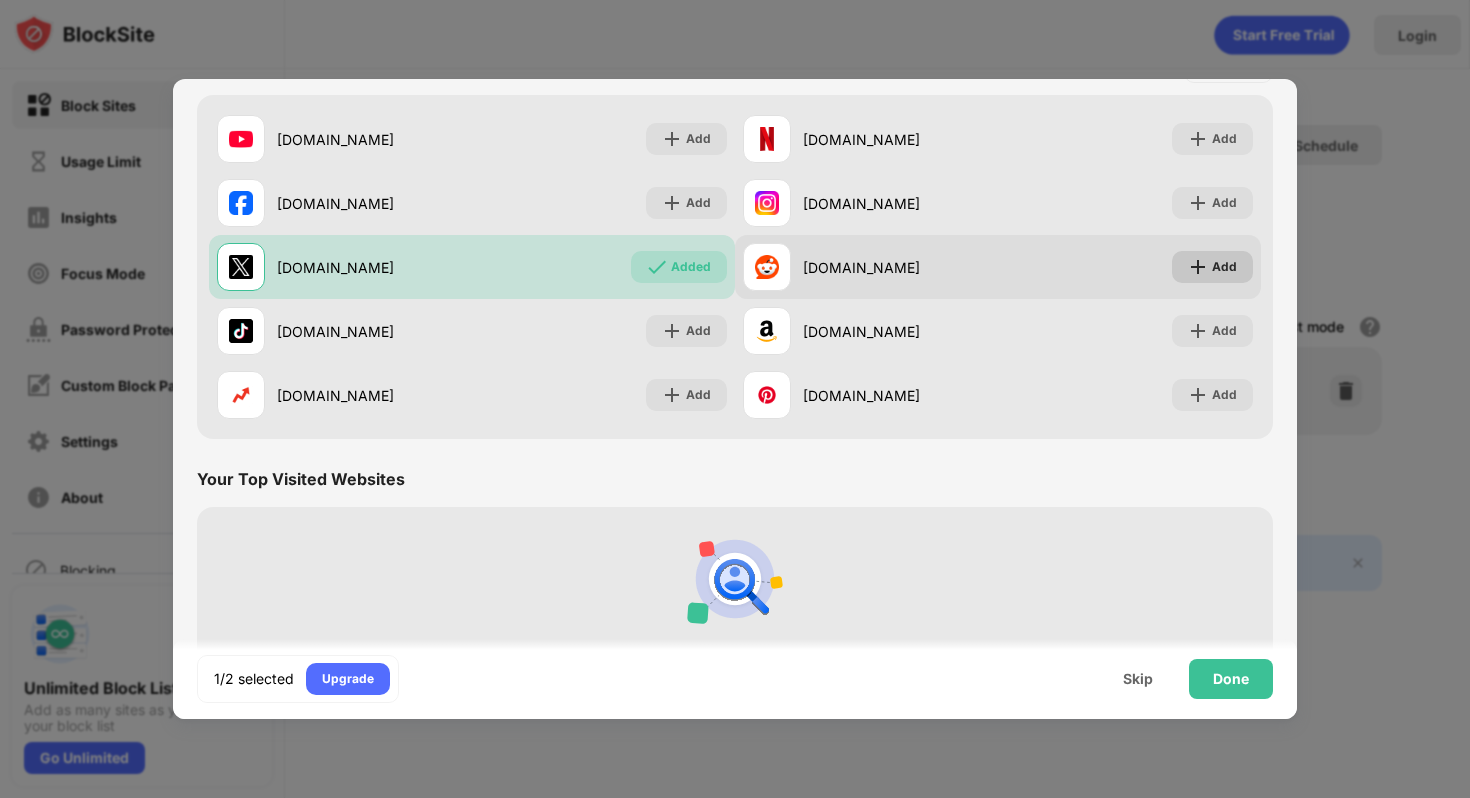 scroll, scrollTop: 388, scrollLeft: 0, axis: vertical 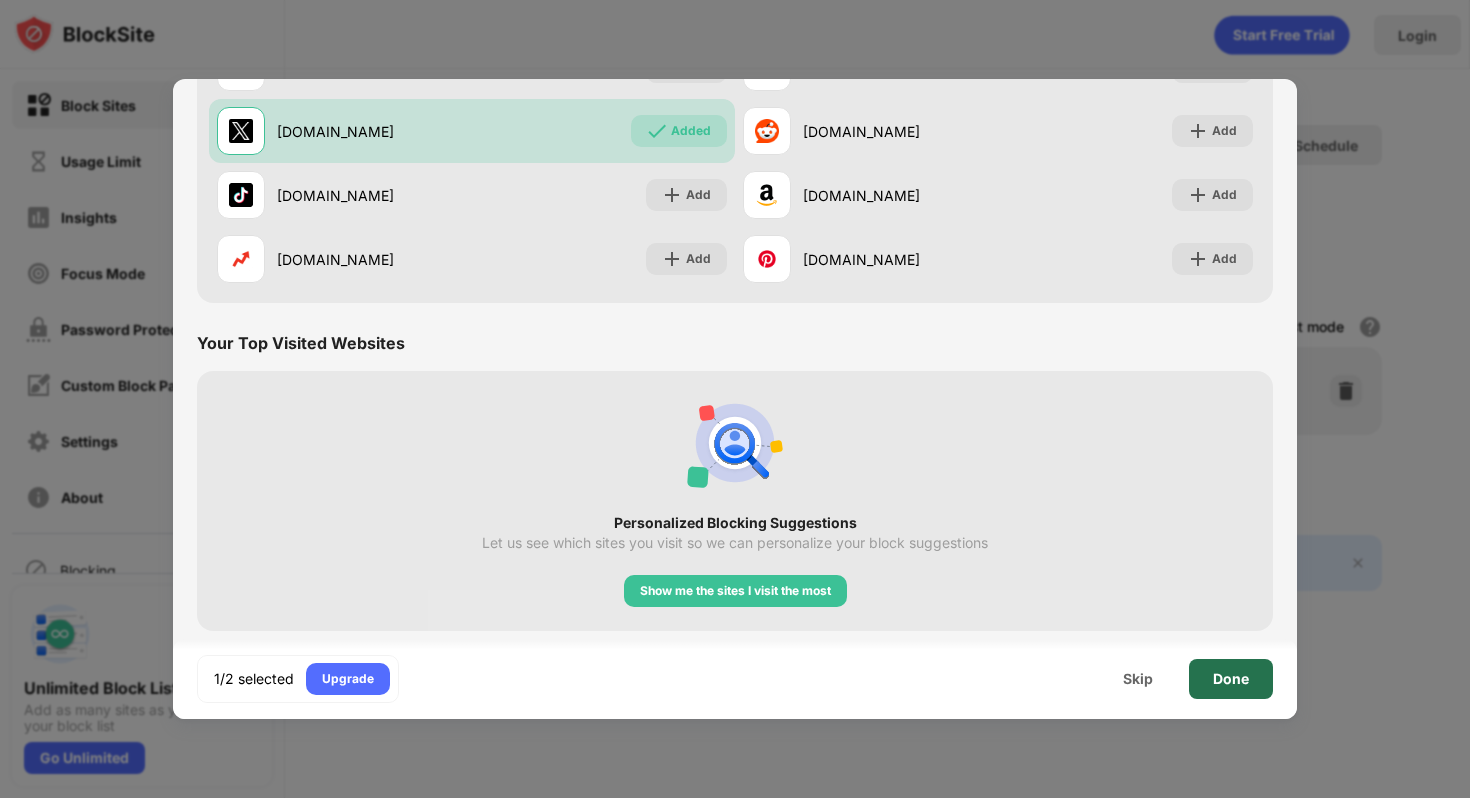 click on "Done" at bounding box center (1231, 679) 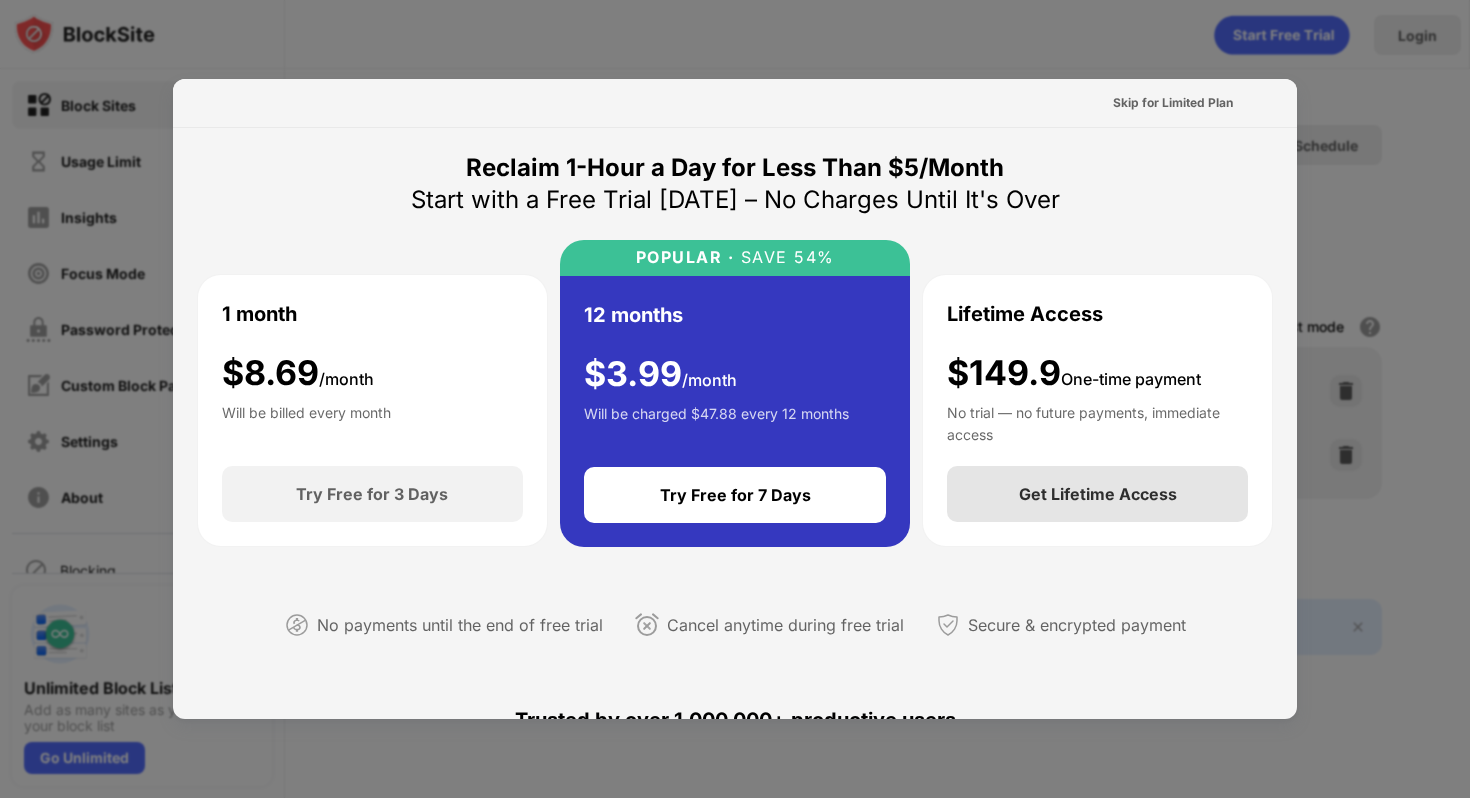 scroll, scrollTop: 15, scrollLeft: 0, axis: vertical 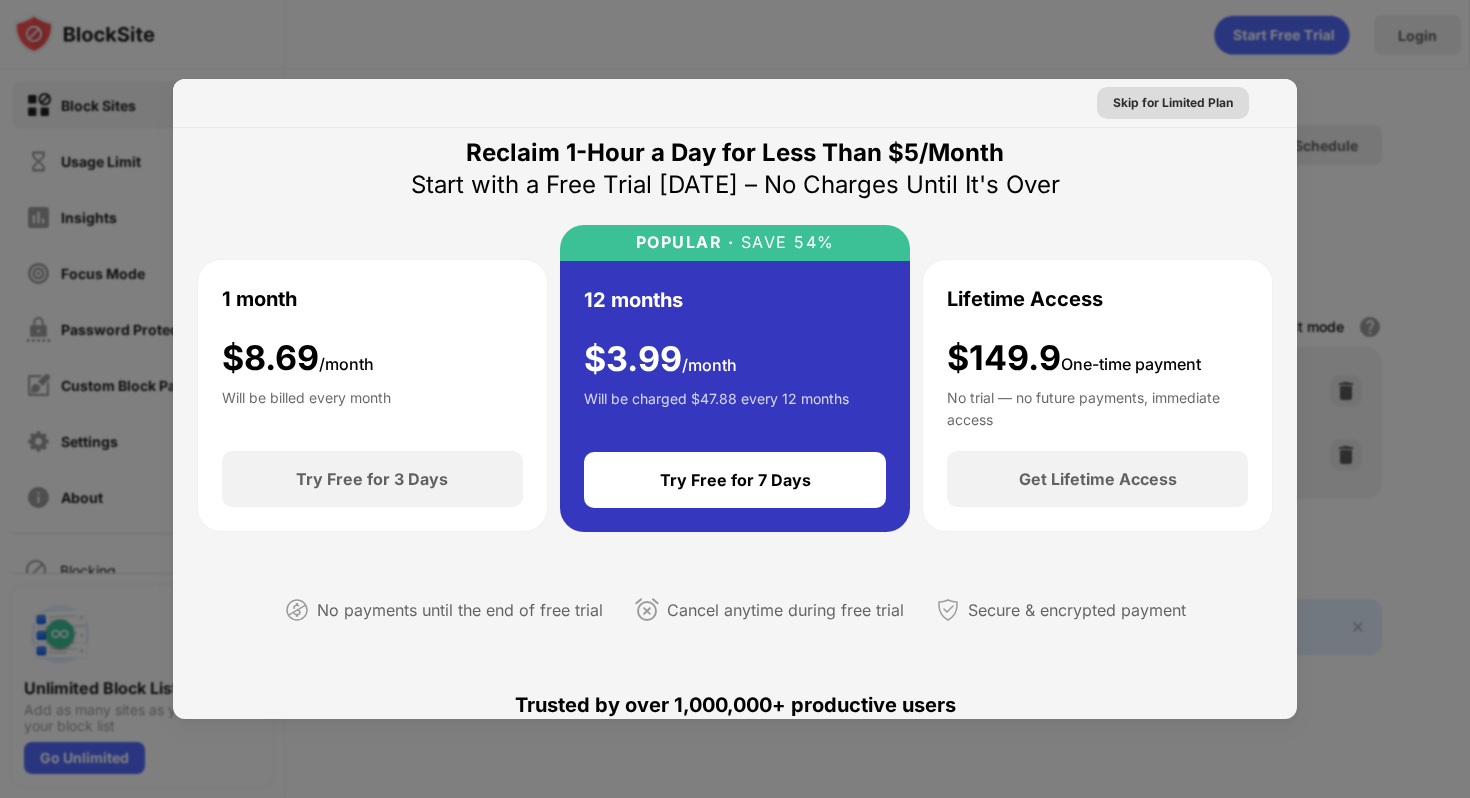 click on "Skip for Limited Plan" at bounding box center (1173, 103) 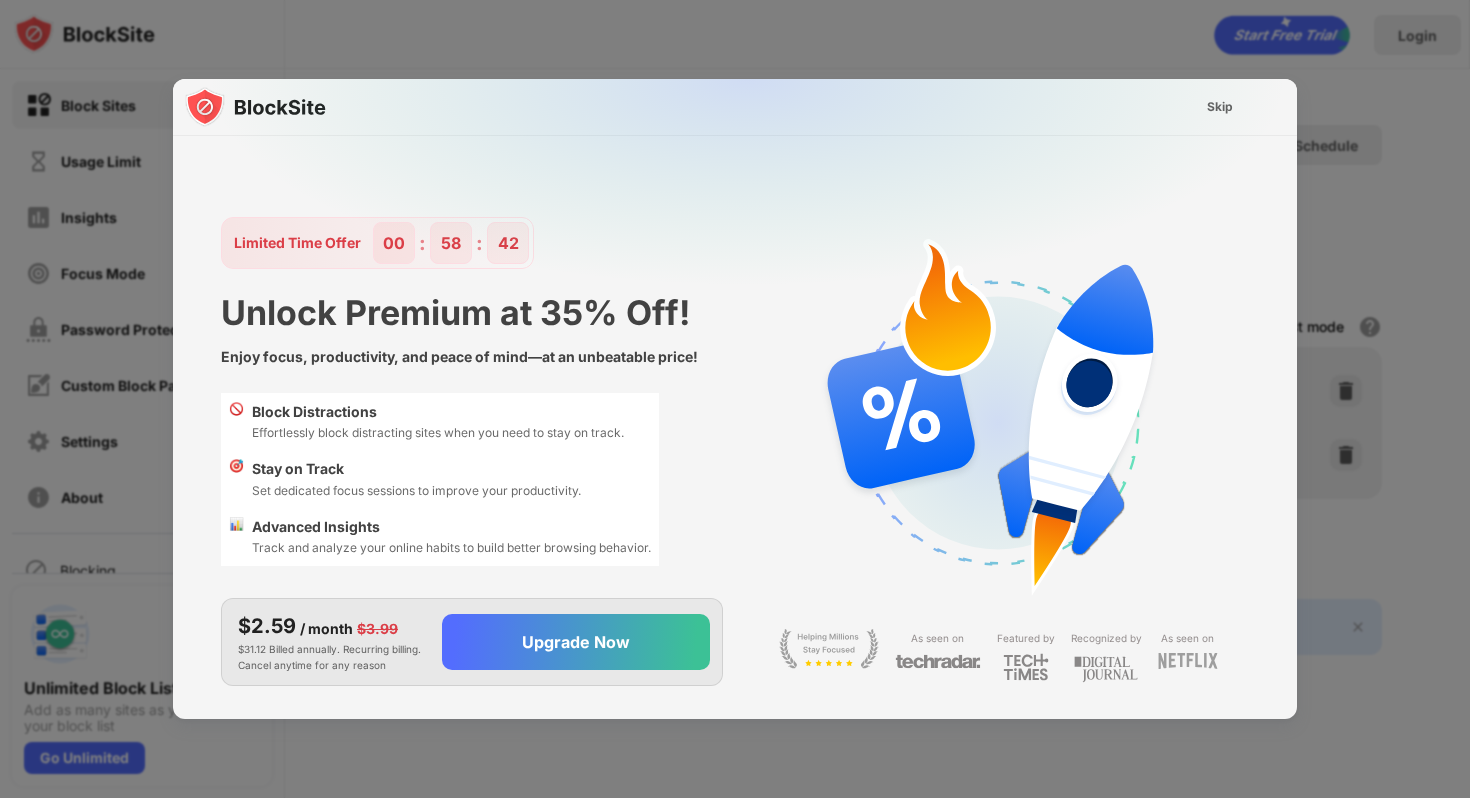 scroll, scrollTop: 0, scrollLeft: 0, axis: both 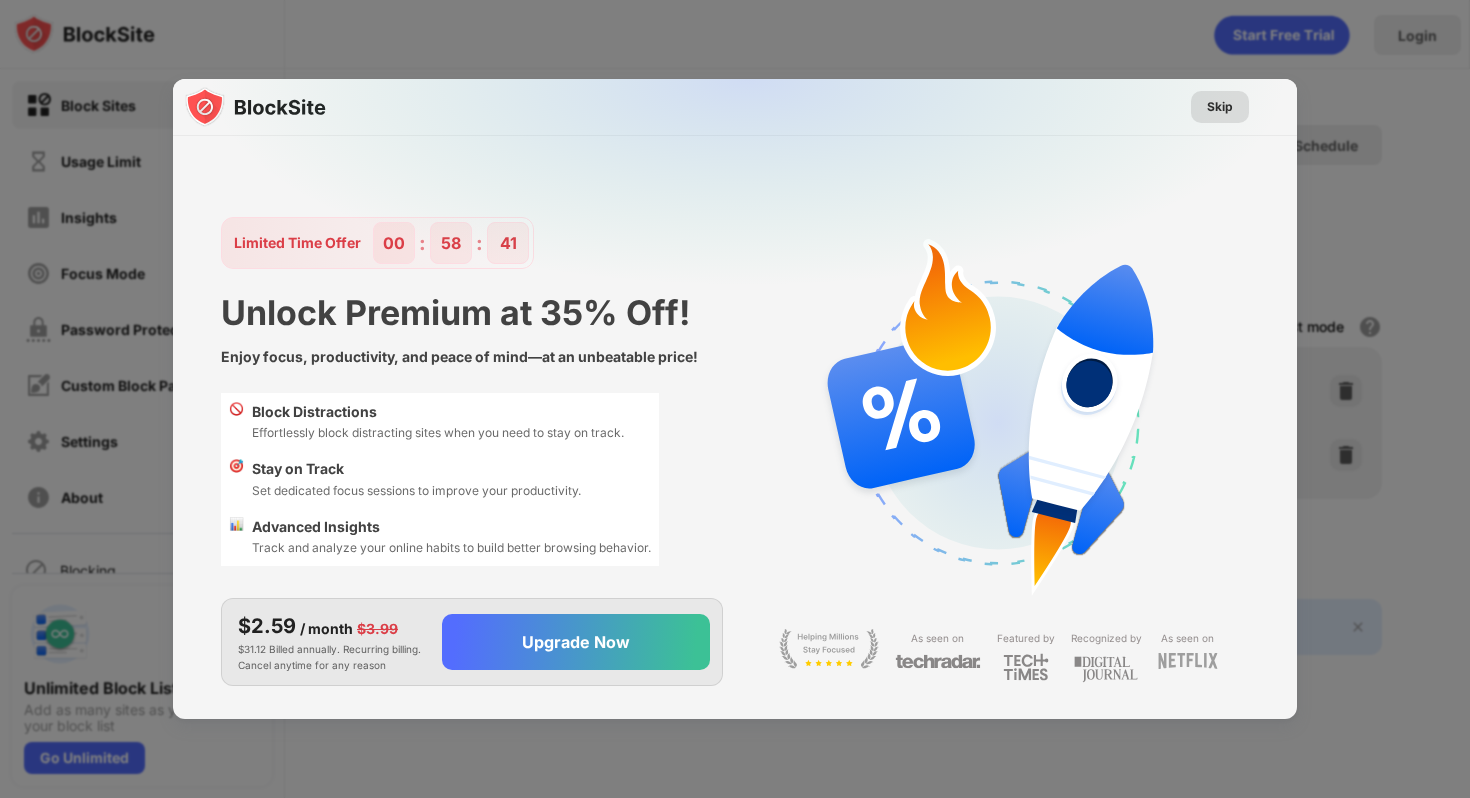 click on "Skip" at bounding box center [1220, 107] 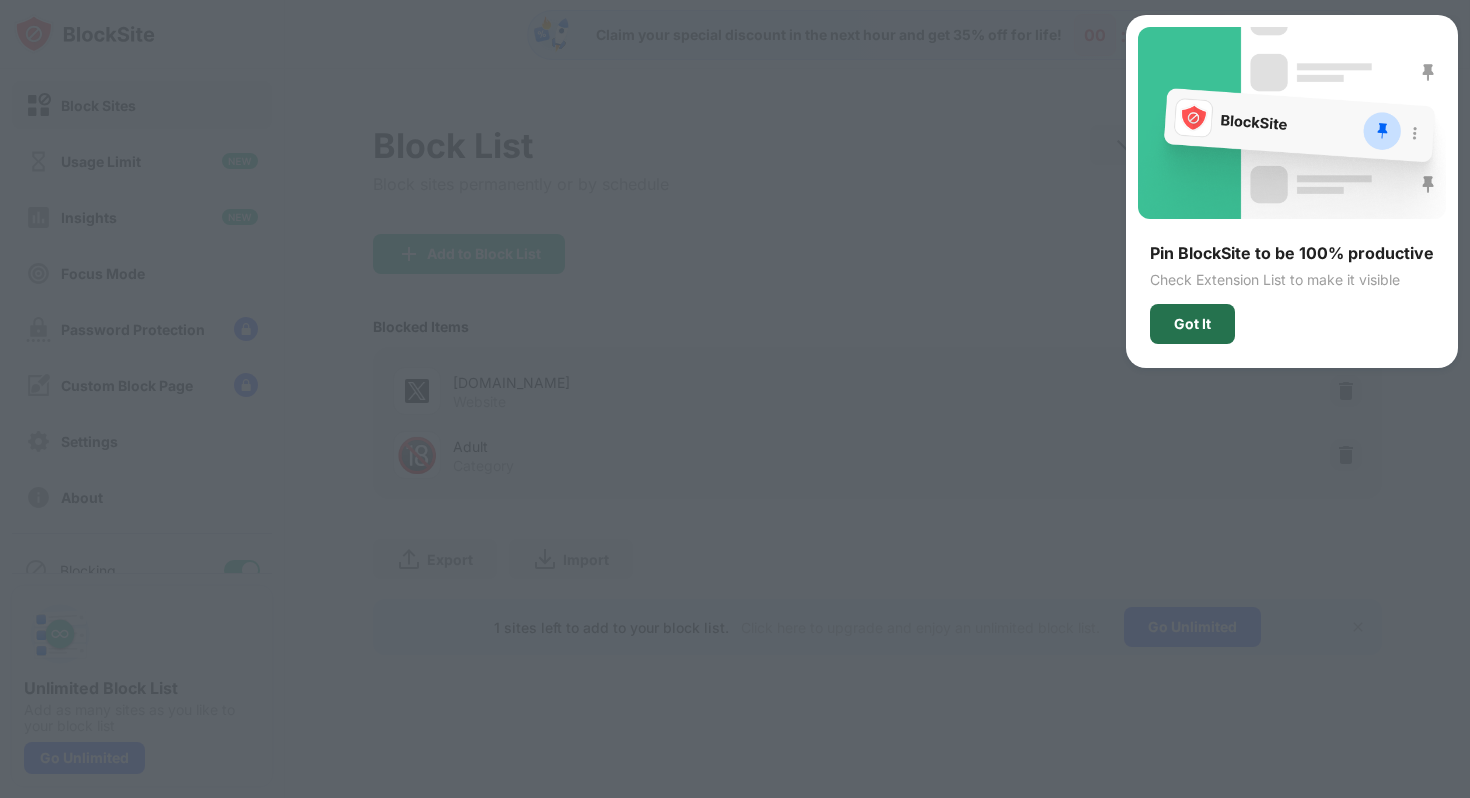 click on "Got It" at bounding box center (1192, 324) 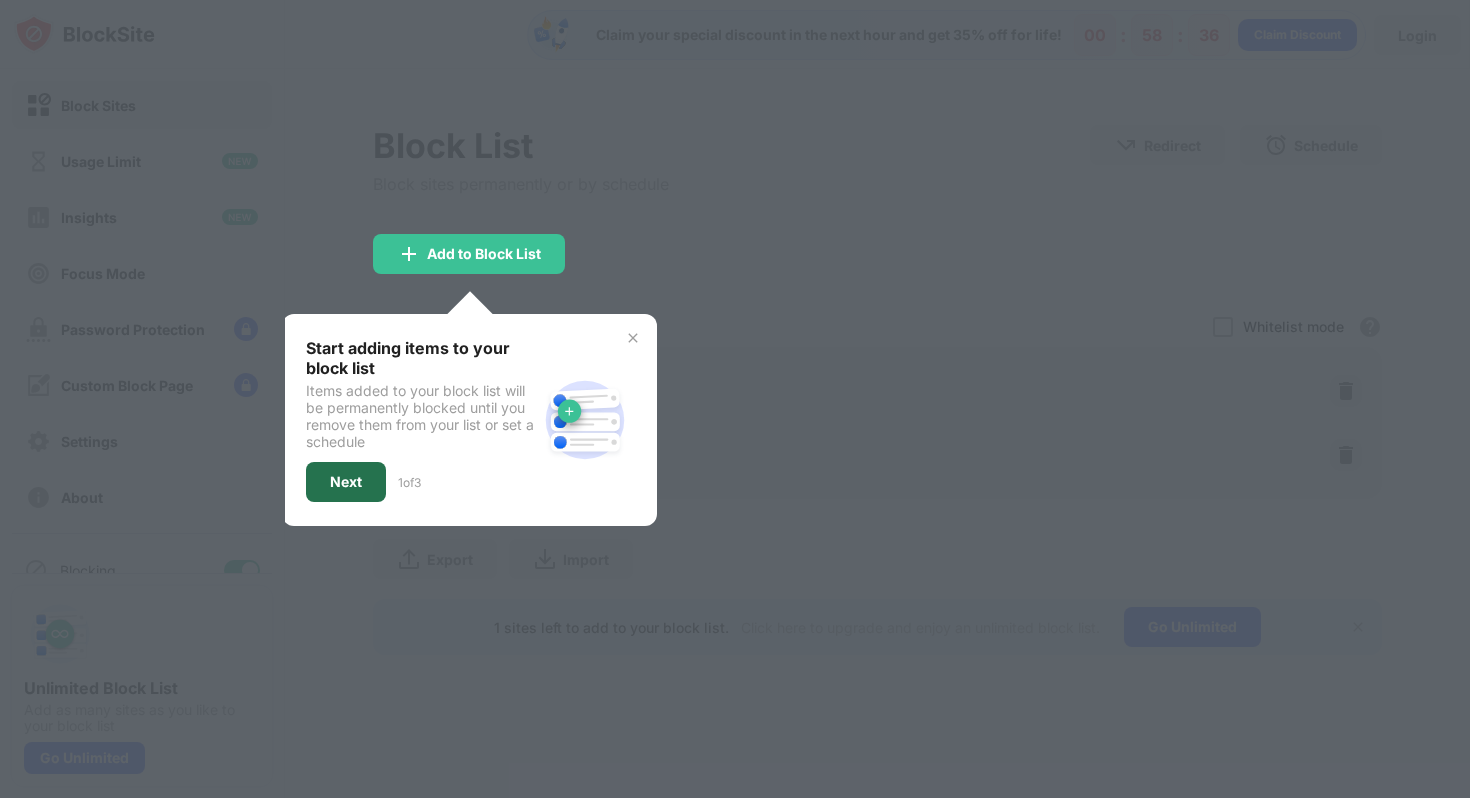 click on "Next" at bounding box center [346, 482] 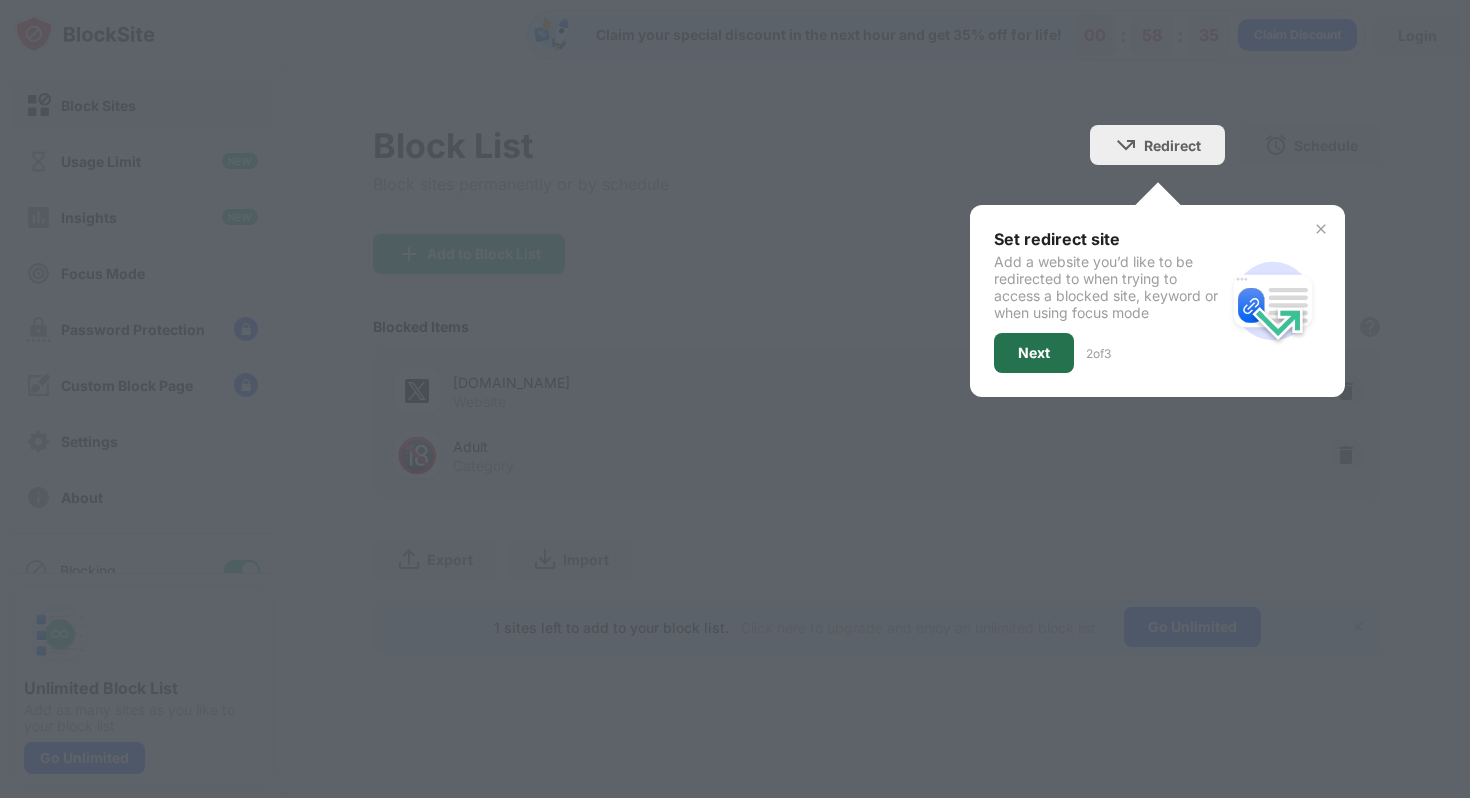 click on "Next" at bounding box center [1034, 353] 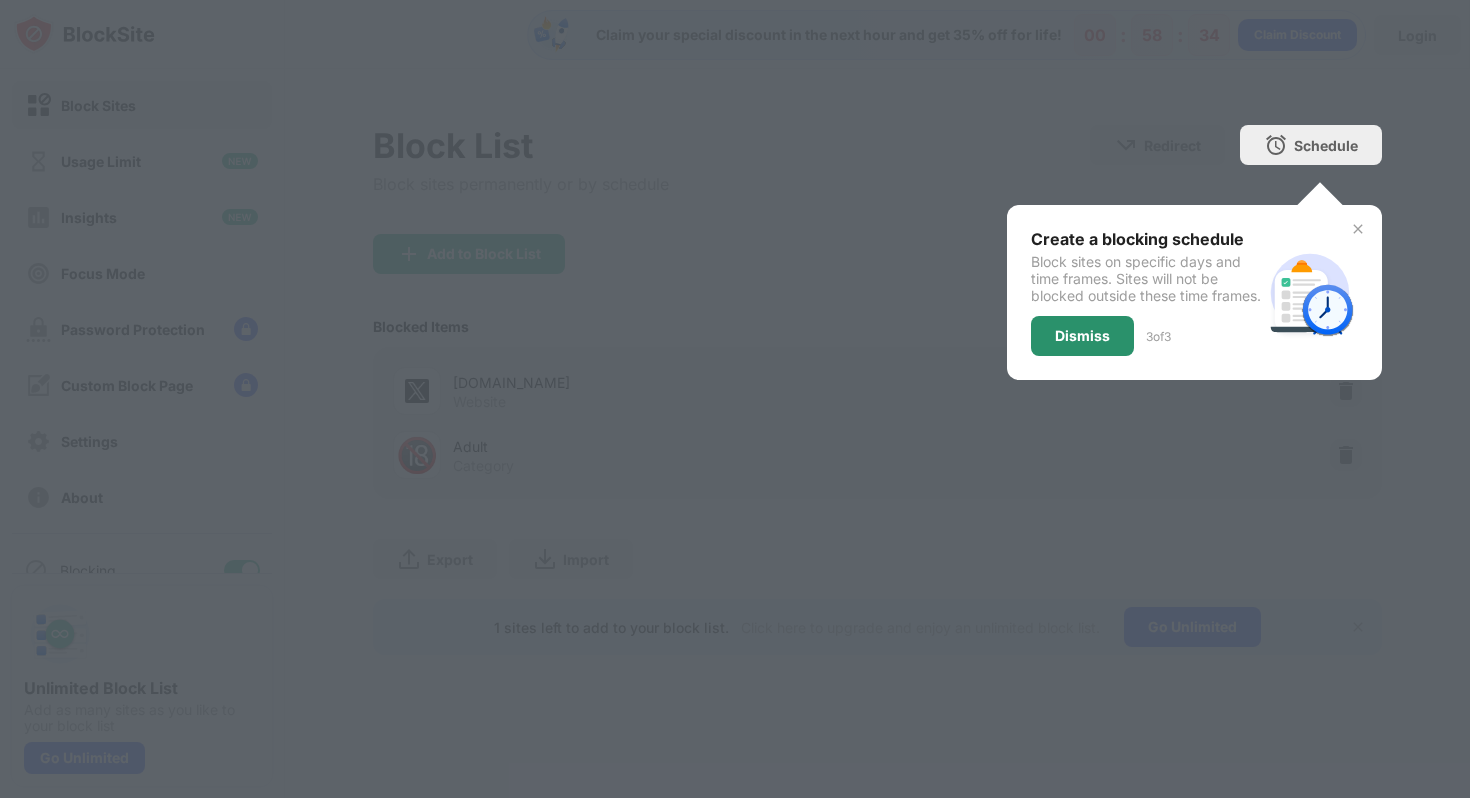 click on "Dismiss" at bounding box center [1082, 336] 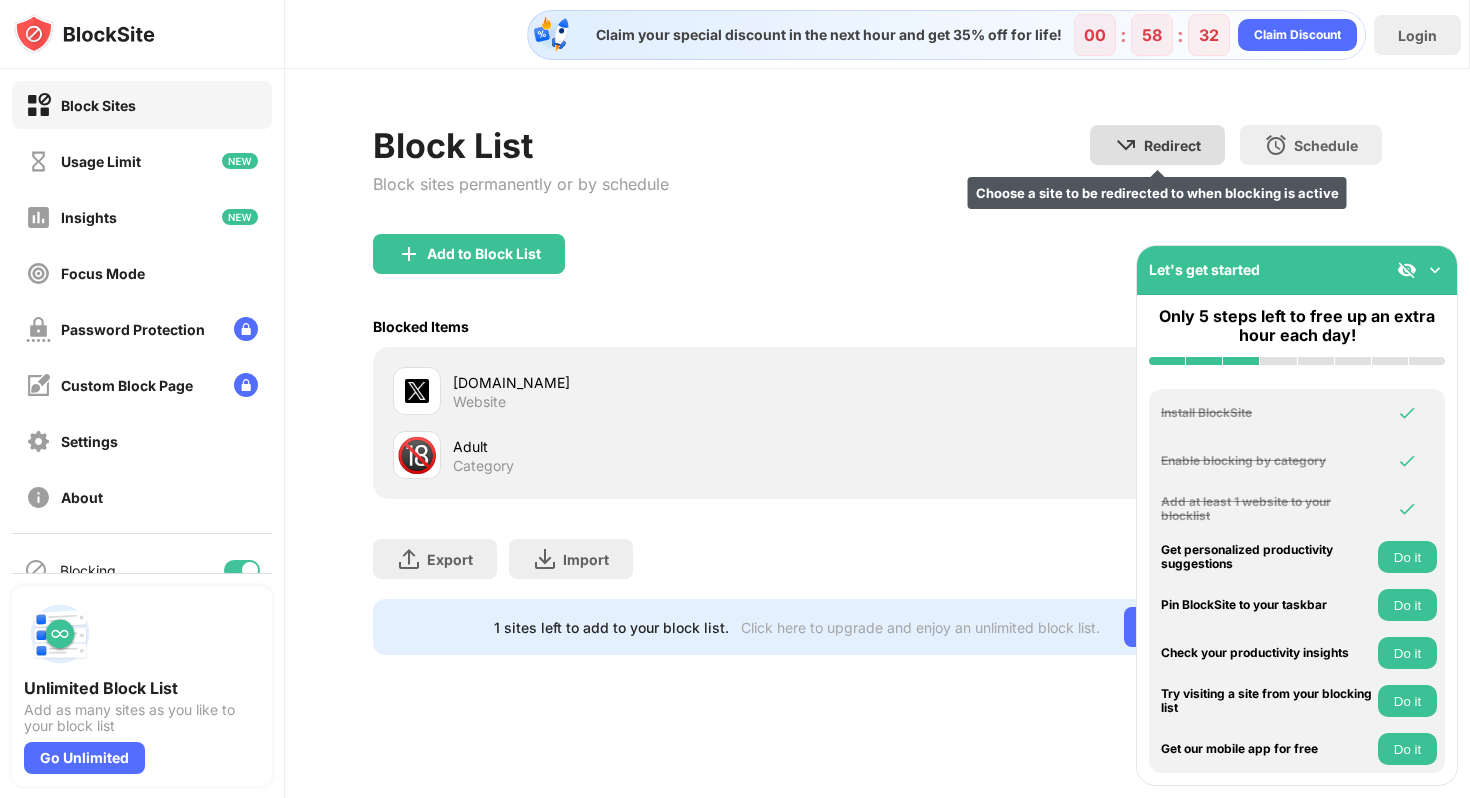 click on "Redirect Choose a site to be redirected to when blocking is active" at bounding box center (1157, 145) 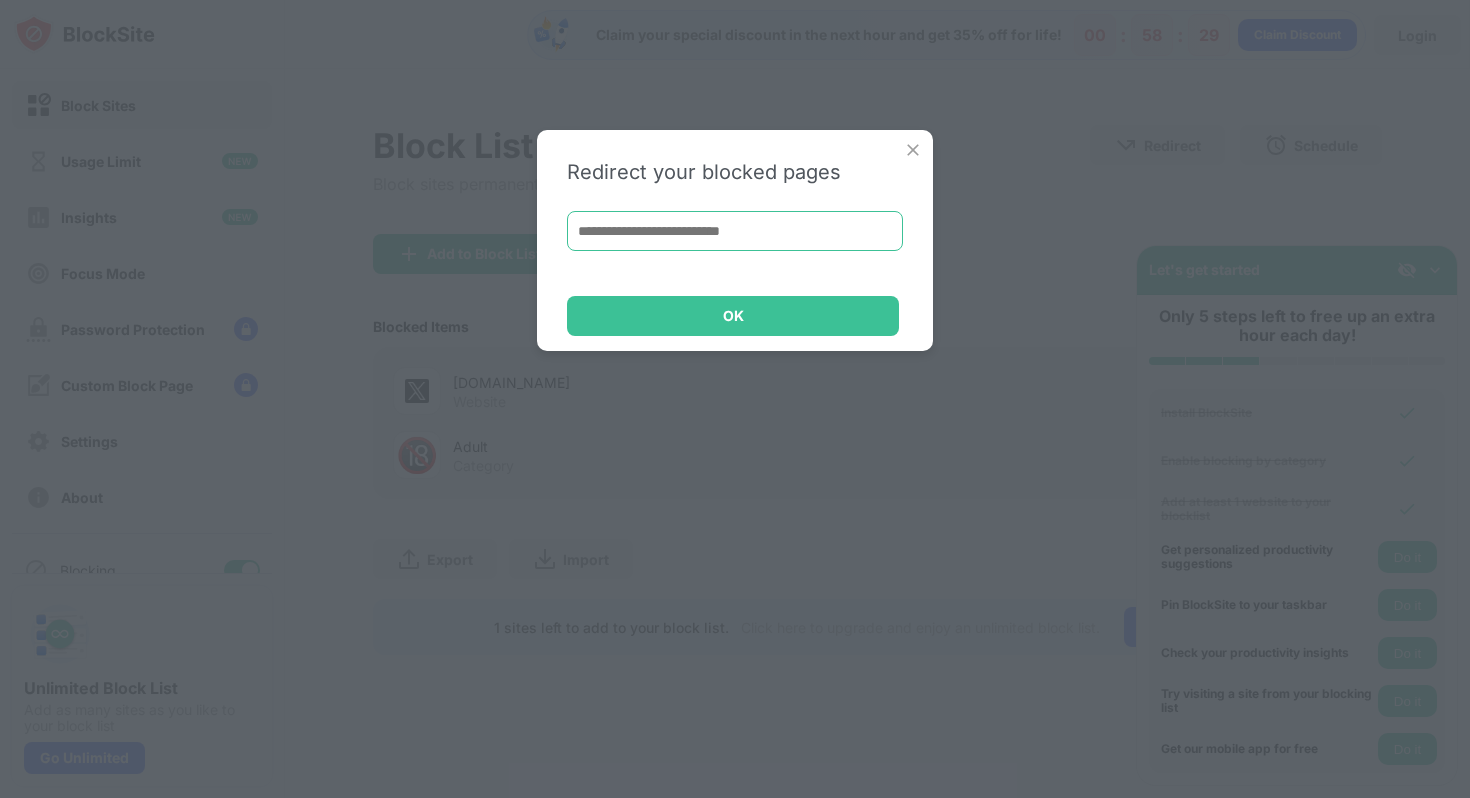 click at bounding box center [735, 231] 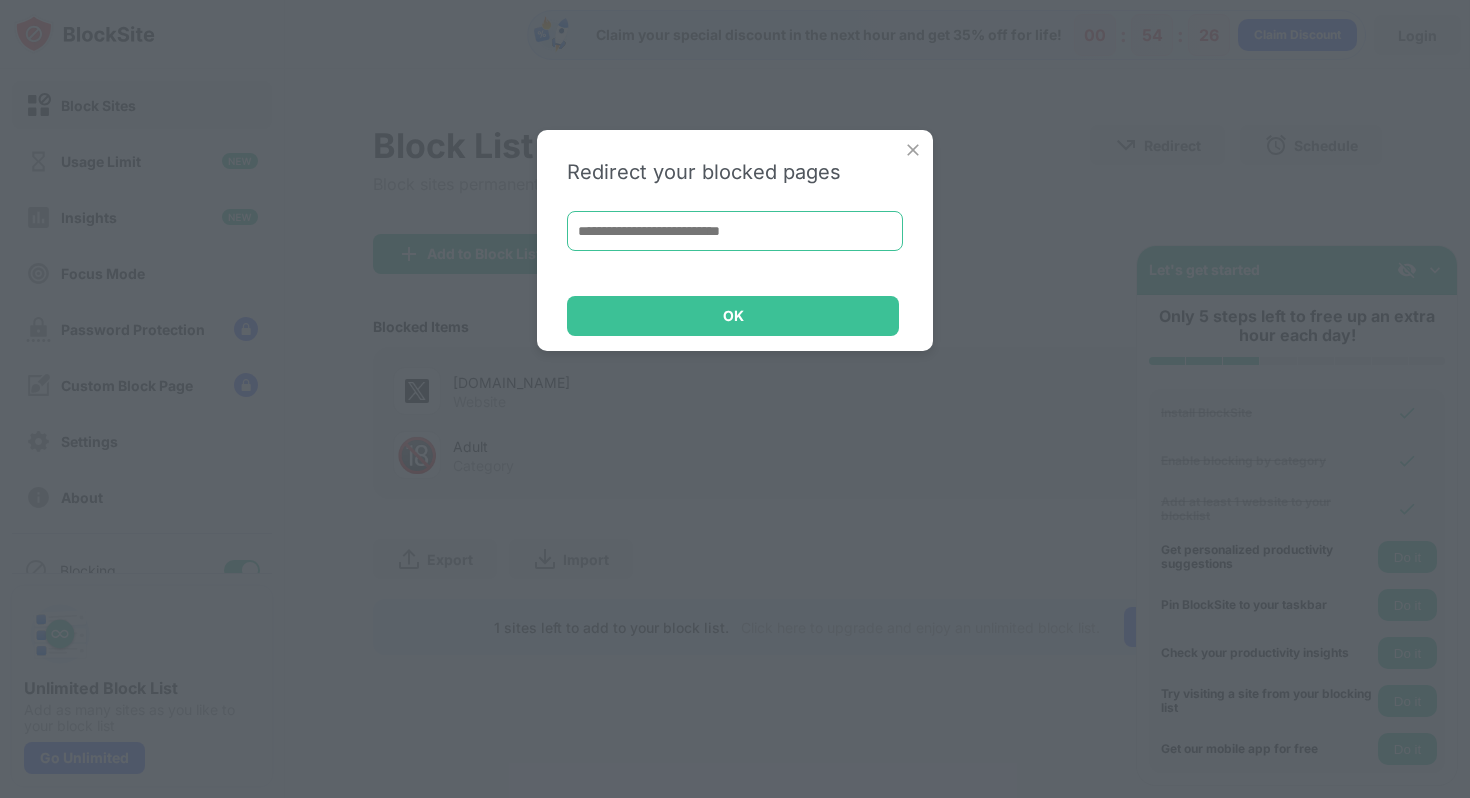 click at bounding box center [913, 150] 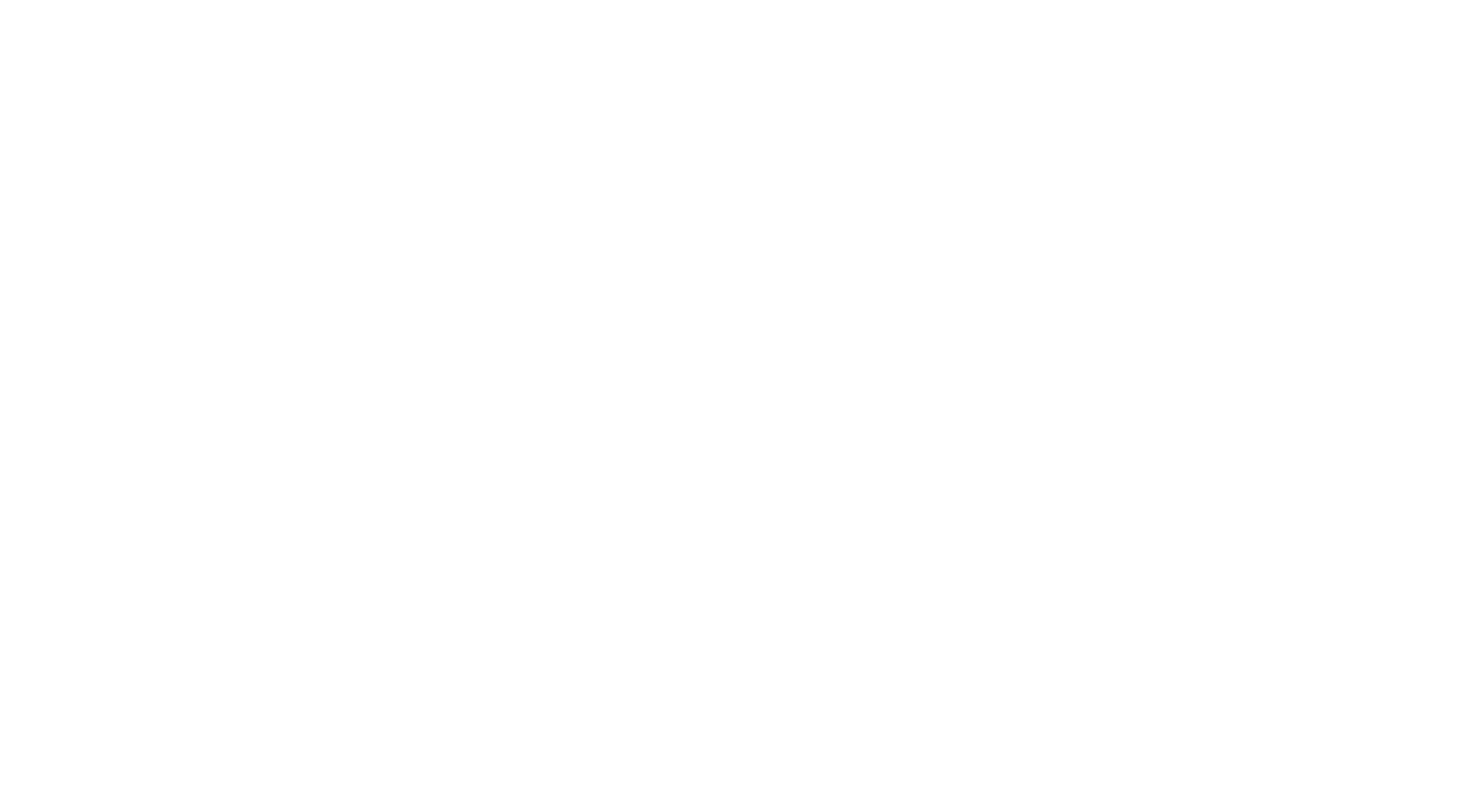 scroll, scrollTop: 0, scrollLeft: 0, axis: both 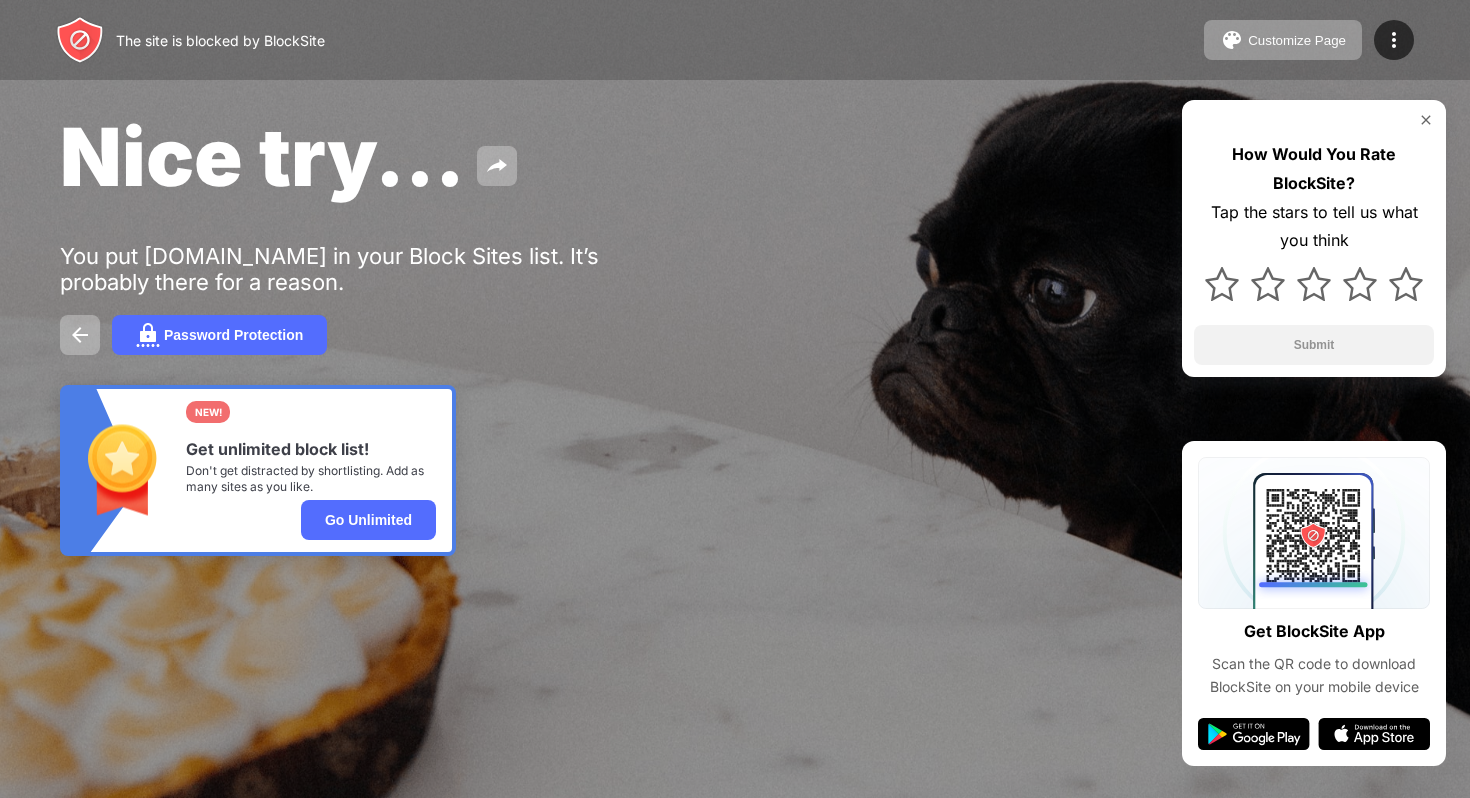 click on "Nice try... You put x.com in your Block Sites list. It’s probably there for a reason. Password Protection NEW! Get unlimited block list! Don't get distracted by shortlisting. Add as many sites as you like. Go Unlimited How Would You Rate BlockSite? Tap the stars to tell us what you think Submit" at bounding box center (735, 332) 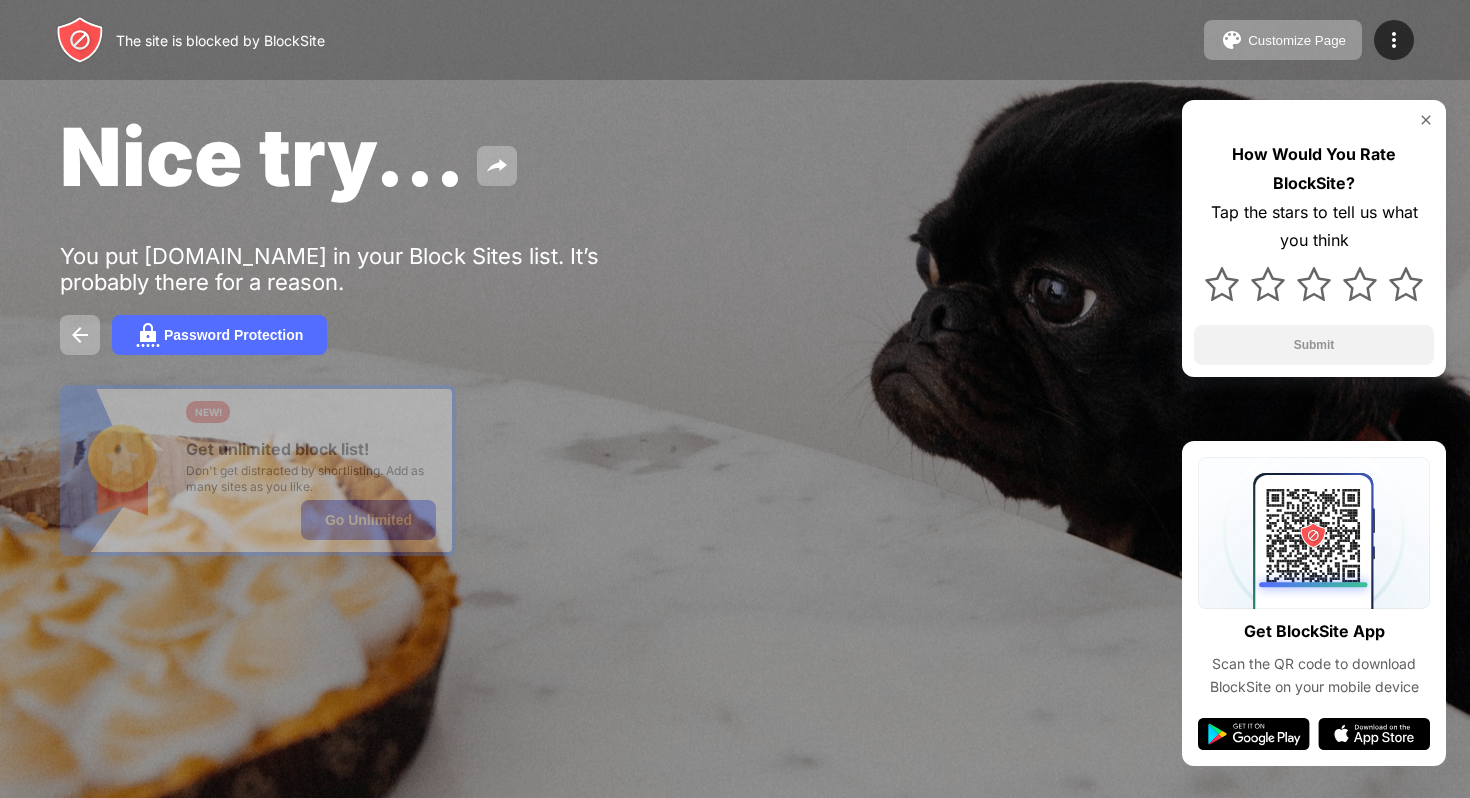 scroll, scrollTop: 0, scrollLeft: 0, axis: both 